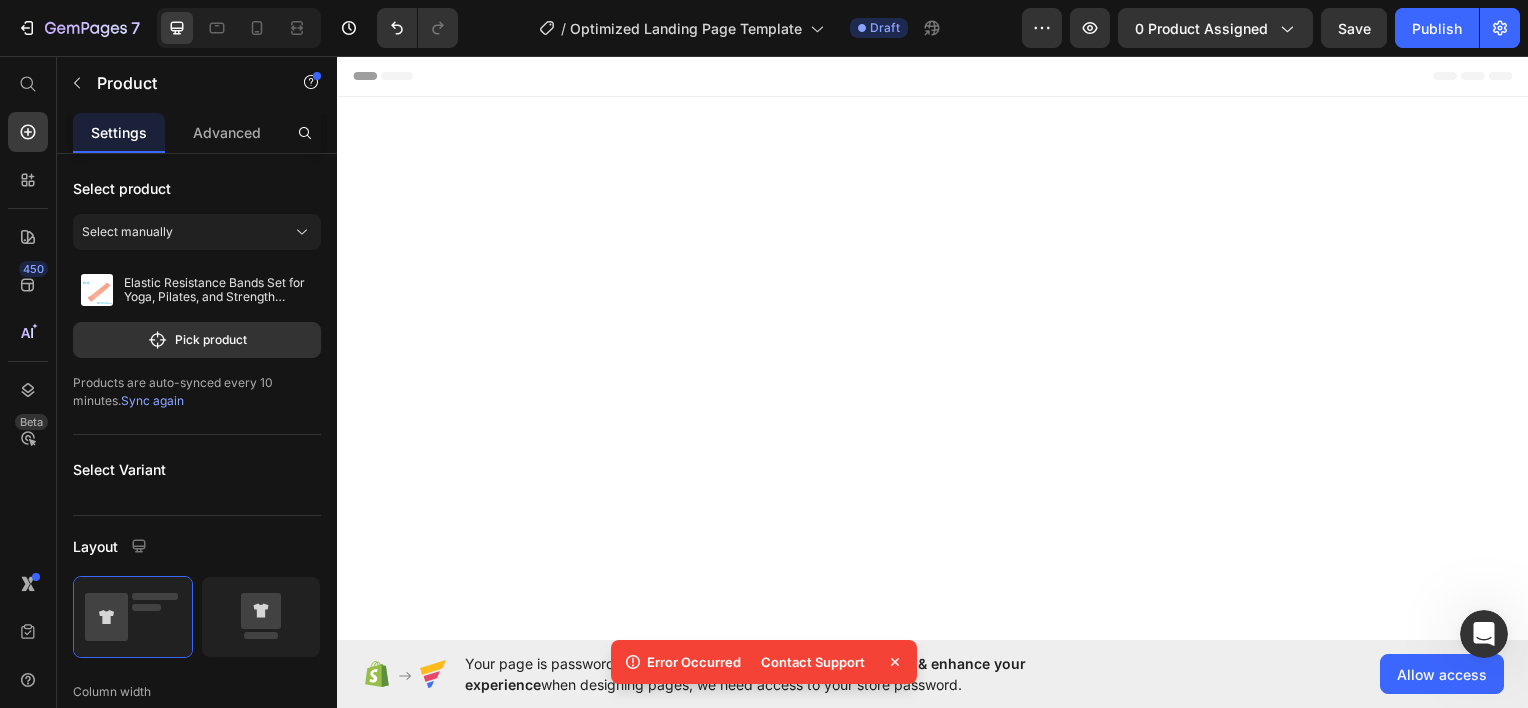 scroll, scrollTop: 3800, scrollLeft: 0, axis: vertical 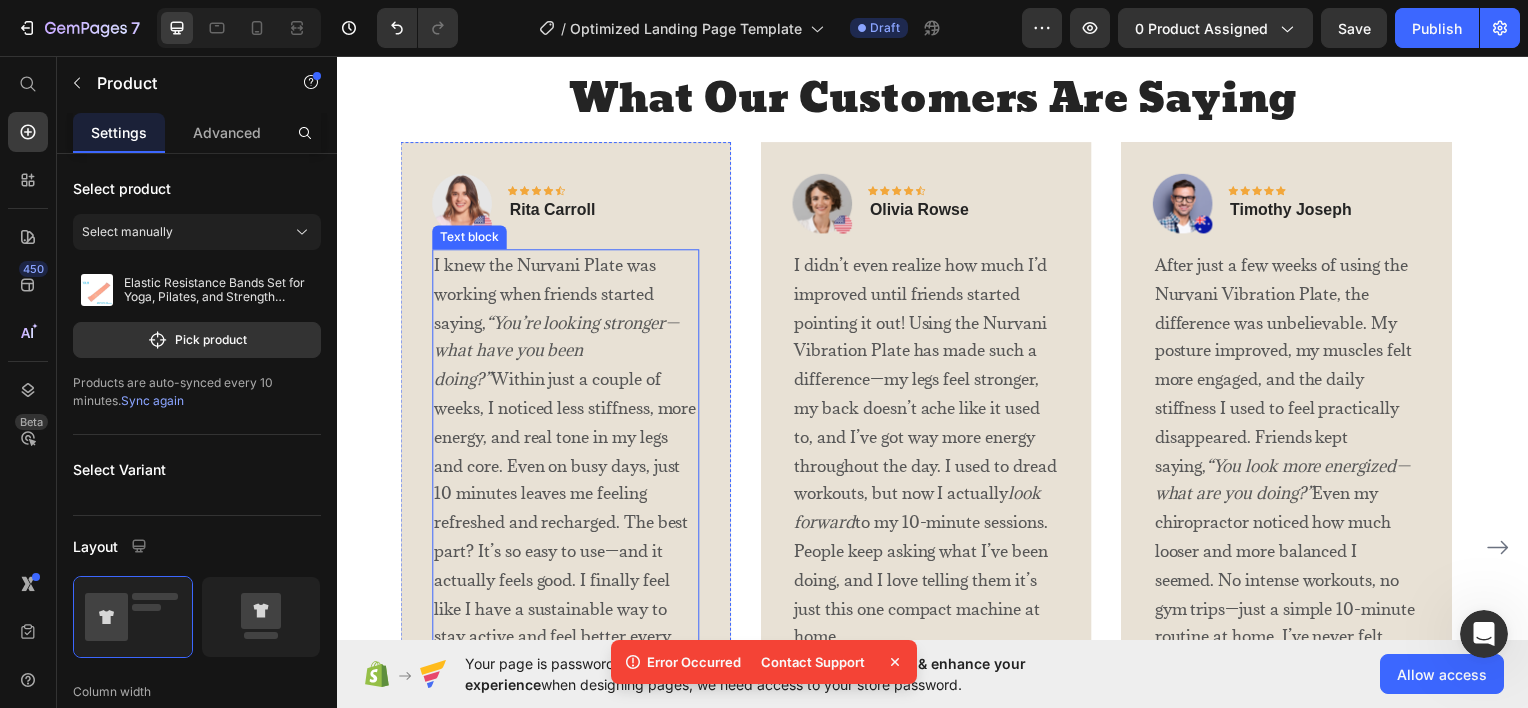 click on "I knew the Nurvani Plate was working when friends started saying,  “You’re looking stronger—what have you been doing?”  Within just a couple of weeks, I noticed less stiffness, more energy, and real tone in my legs and core. Even on busy days, just 10 minutes leaves me feeling refreshed and recharged. The best part? It’s so easy to use—and it actually feels good. I finally feel like I have a sustainable way to stay active and feel better every day." at bounding box center [566, 468] 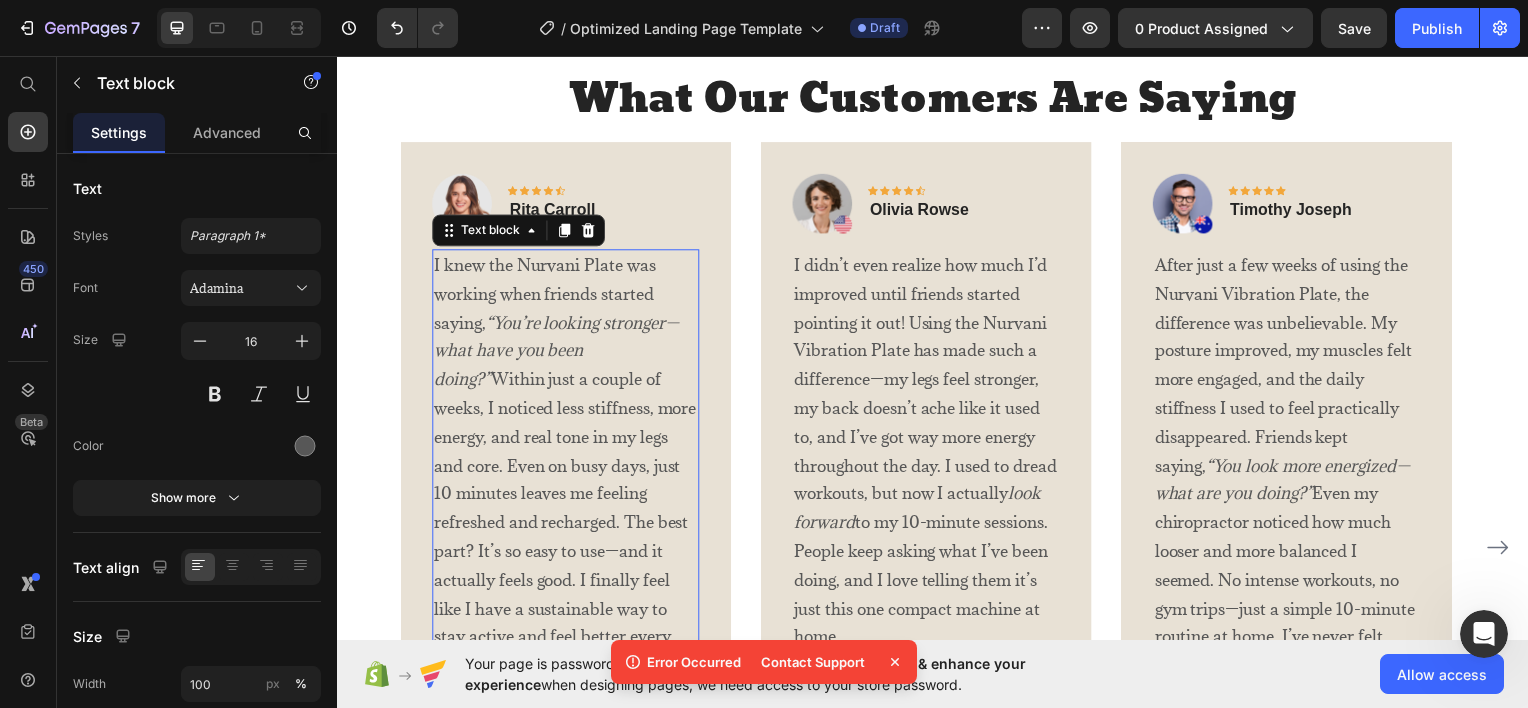 click on "I knew the Nurvani Plate was working when friends started saying,  “You’re looking stronger—what have you been doing?”  Within just a couple of weeks, I noticed less stiffness, more energy, and real tone in my legs and core. Even on busy days, just 10 minutes leaves me feeling refreshed and recharged. The best part? It’s so easy to use—and it actually feels good. I finally feel like I have a sustainable way to stay active and feel better every day." at bounding box center [566, 468] 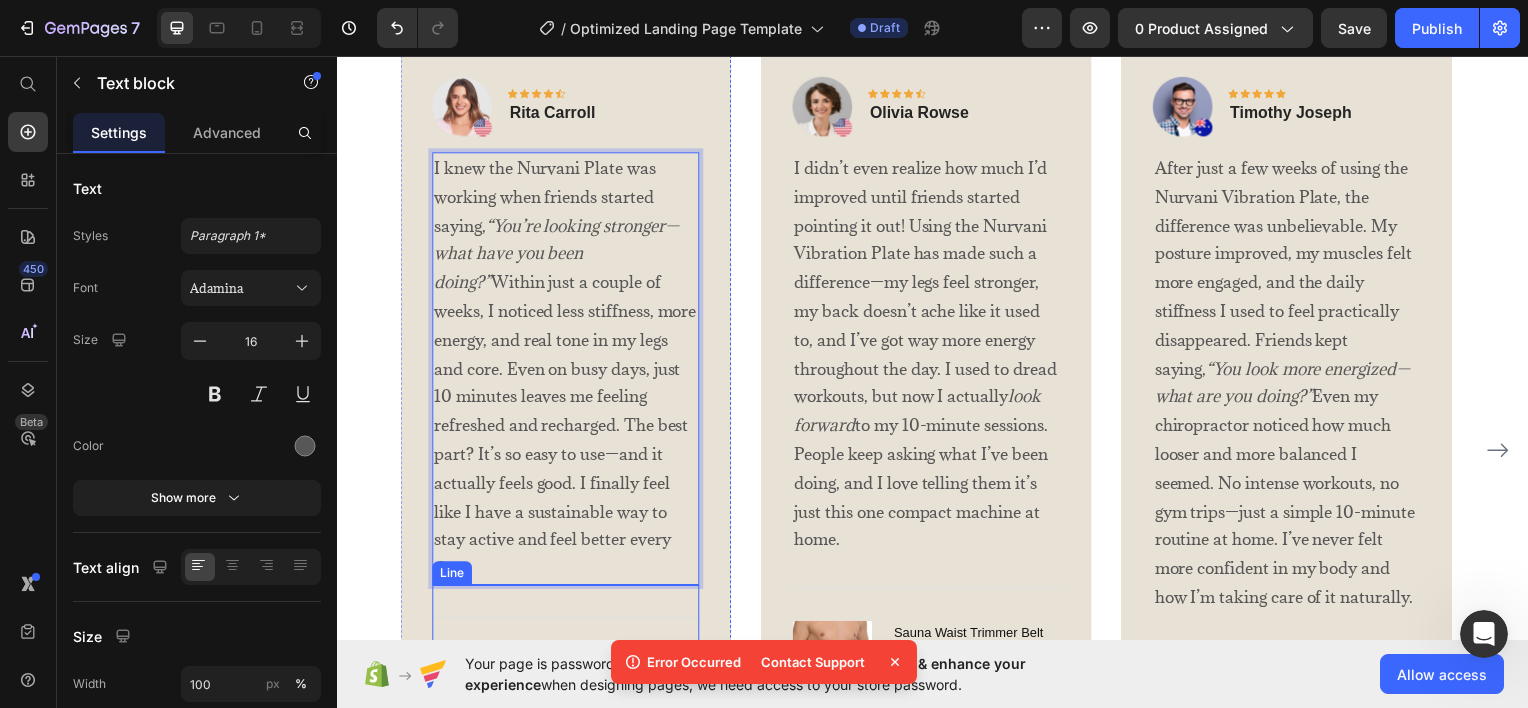 scroll, scrollTop: 3600, scrollLeft: 0, axis: vertical 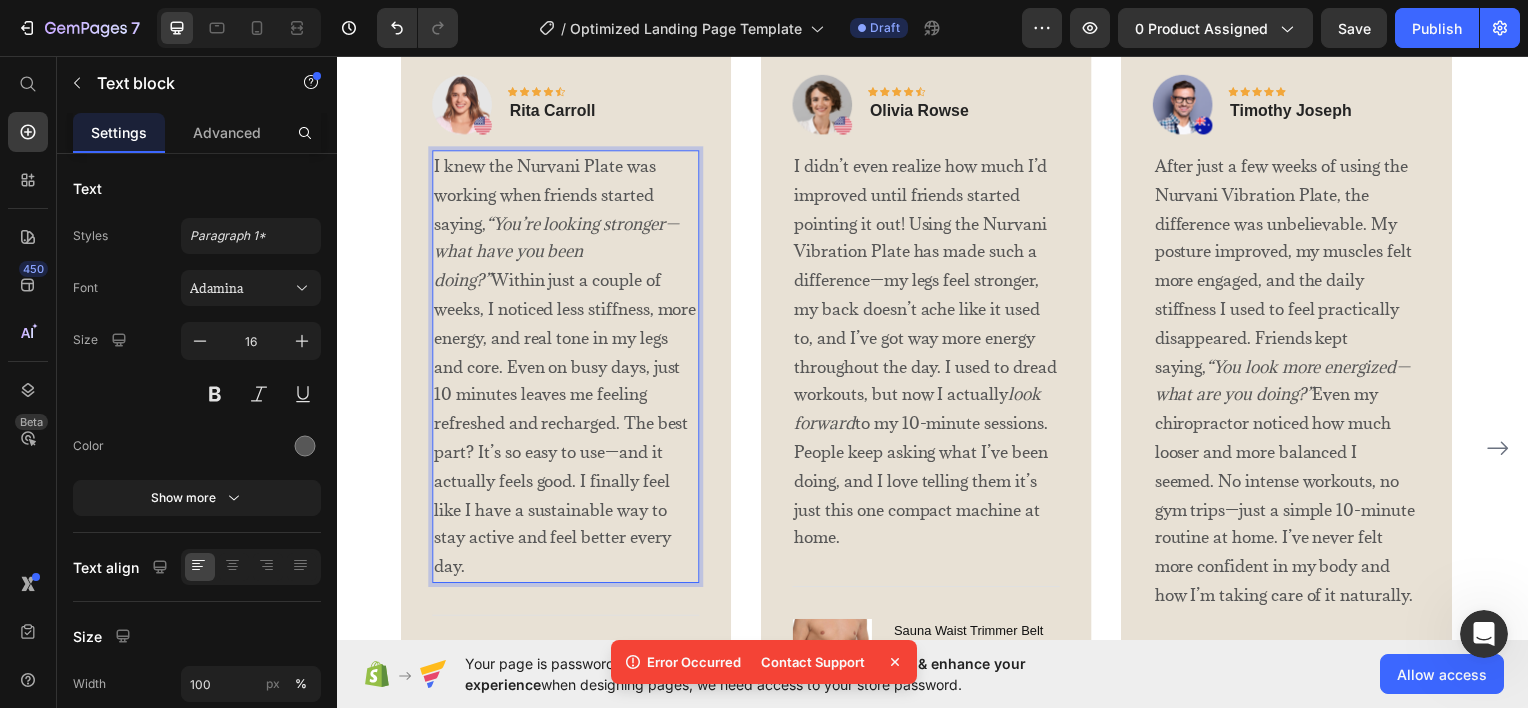 drag, startPoint x: 546, startPoint y: 539, endPoint x: 561, endPoint y: 534, distance: 15.811388 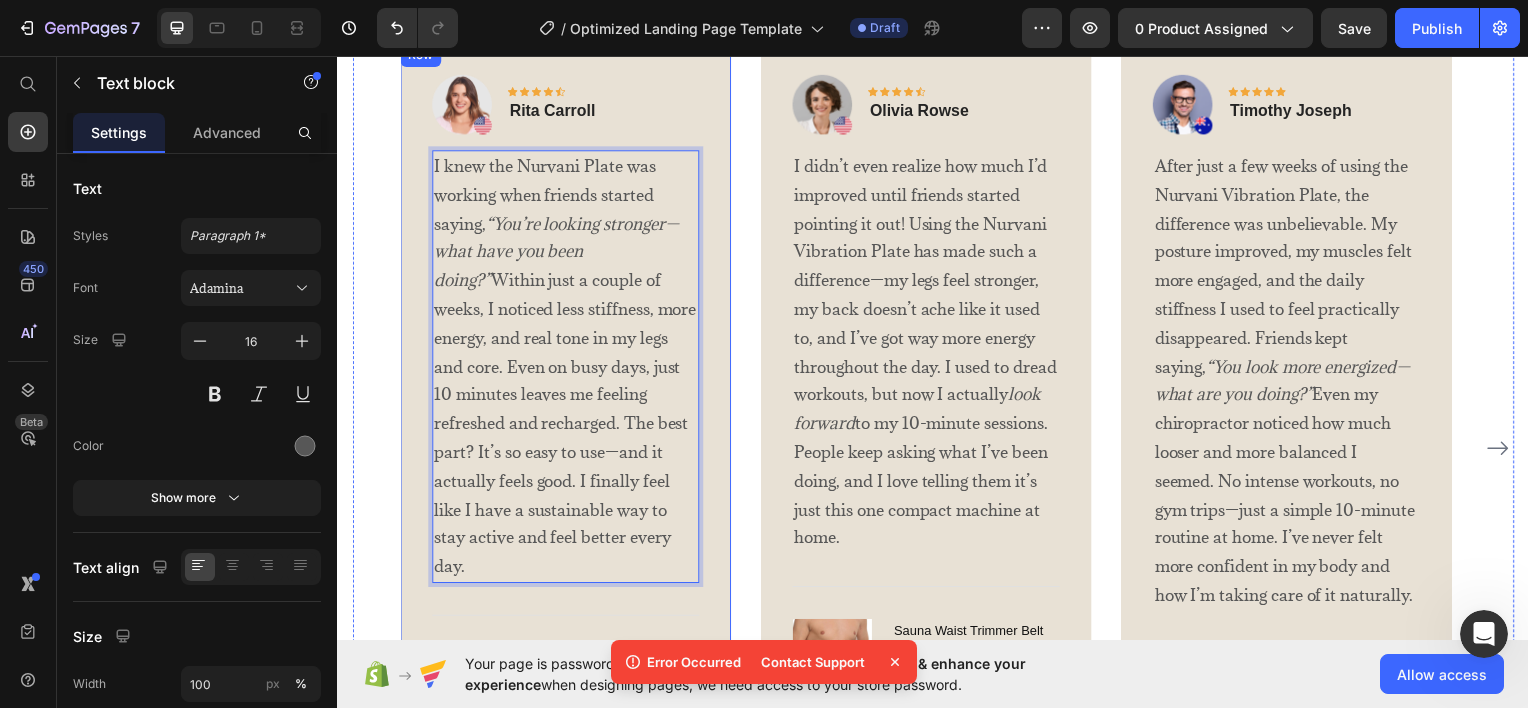drag, startPoint x: 593, startPoint y: 533, endPoint x: 493, endPoint y: 156, distance: 390.03717 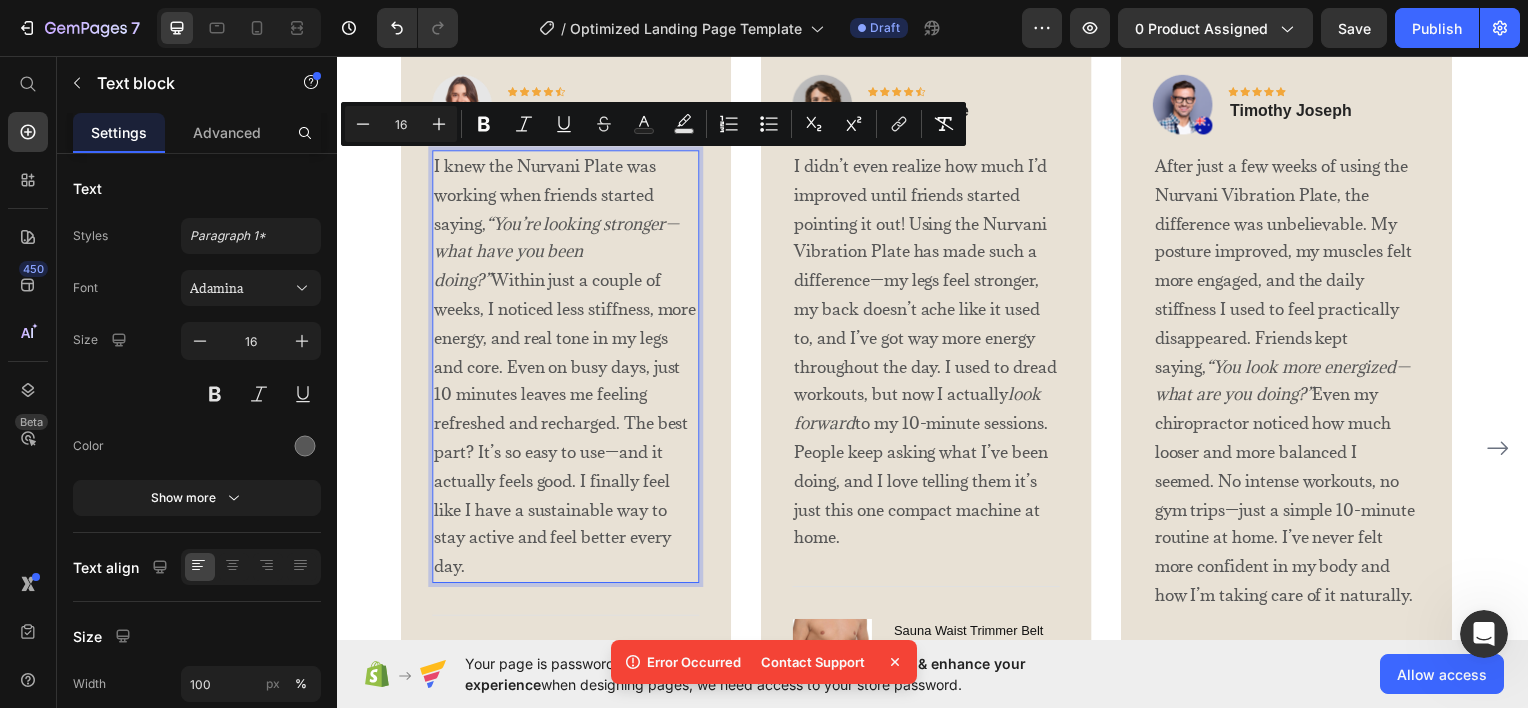 copy on "I knew the Nurvani Plate was working when friends started saying,  “You’re looking stronger—what have you been doing?”  Within just a couple of weeks, I noticed less stiffness, more energy, and real tone in my legs and core. Even on busy days, just 10 minutes leaves me feeling refreshed and recharged. The best part? It’s so easy to use—and it actually feels good. I finally feel like I have a sustainable way to stay active and feel better every day." 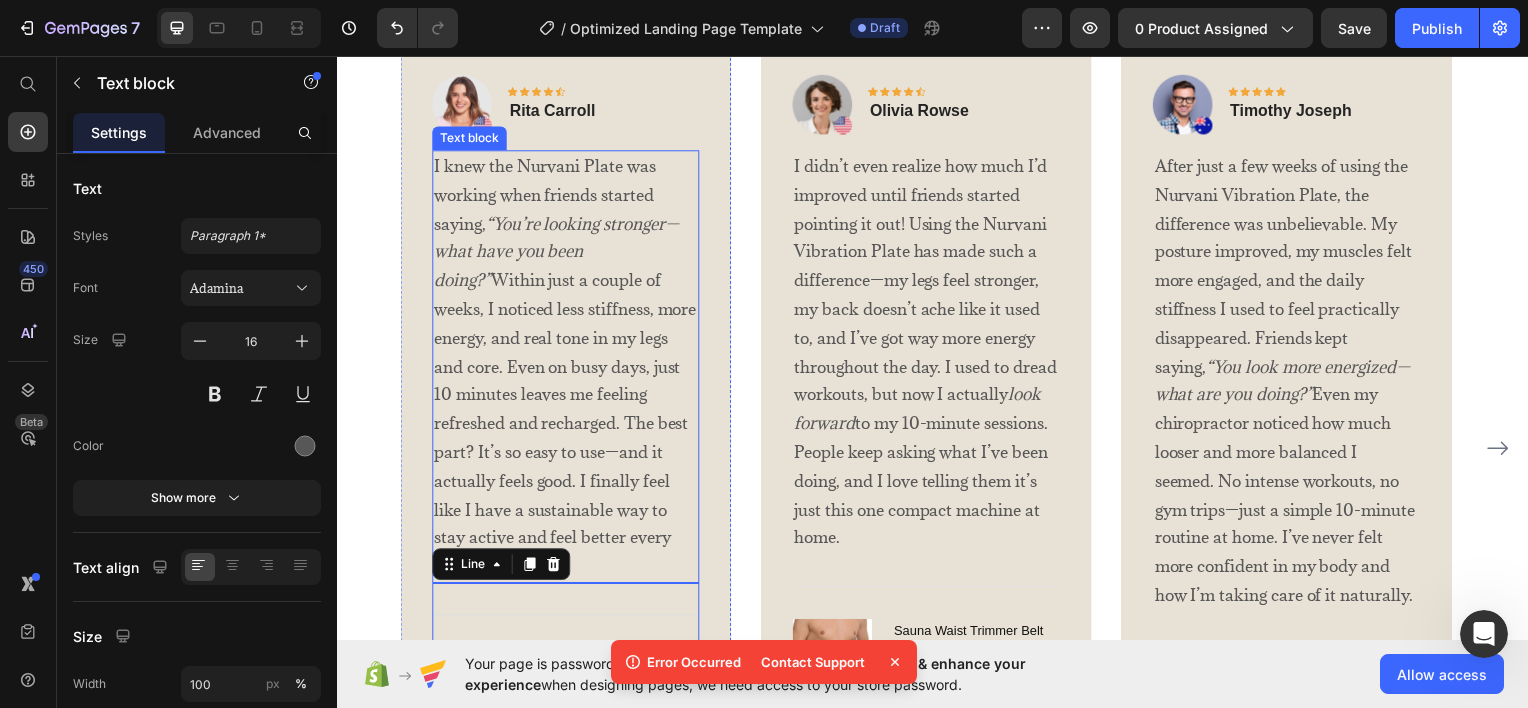 click on "I knew the Nurvani Plate was working when friends started saying,  “You’re looking stronger—what have you been doing?”  Within just a couple of weeks, I noticed less stiffness, more energy, and real tone in my legs and core. Even on busy days, just 10 minutes leaves me feeling refreshed and recharged. The best part? It’s so easy to use—and it actually feels good. I finally feel like I have a sustainable way to stay active and feel better every day." at bounding box center [566, 368] 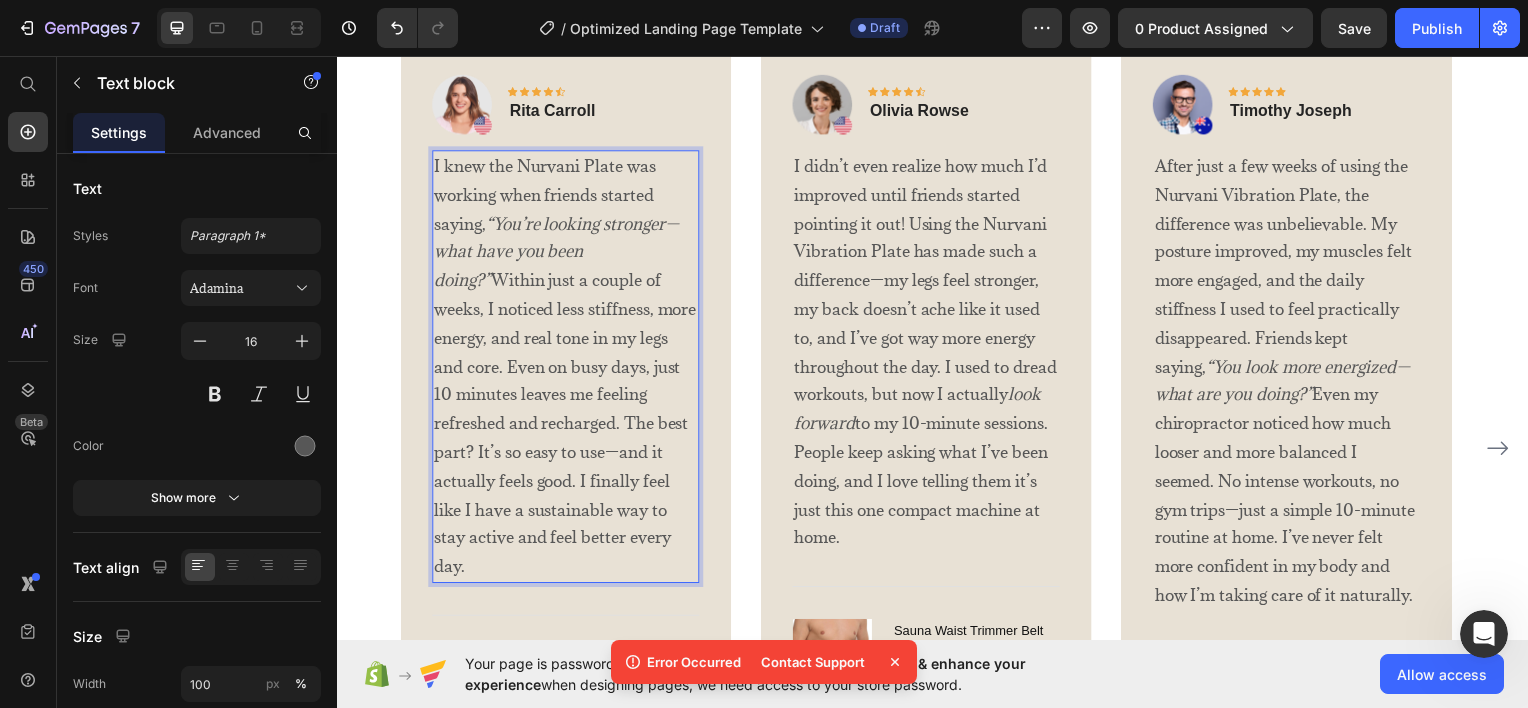 click on "I knew the Nurvani Plate was working when friends started saying,  “You’re looking stronger—what have you been doing?”  Within just a couple of weeks, I noticed less stiffness, more energy, and real tone in my legs and core. Even on busy days, just 10 minutes leaves me feeling refreshed and recharged. The best part? It’s so easy to use—and it actually feels good. I finally feel like I have a sustainable way to stay active and feel better every day." at bounding box center [566, 368] 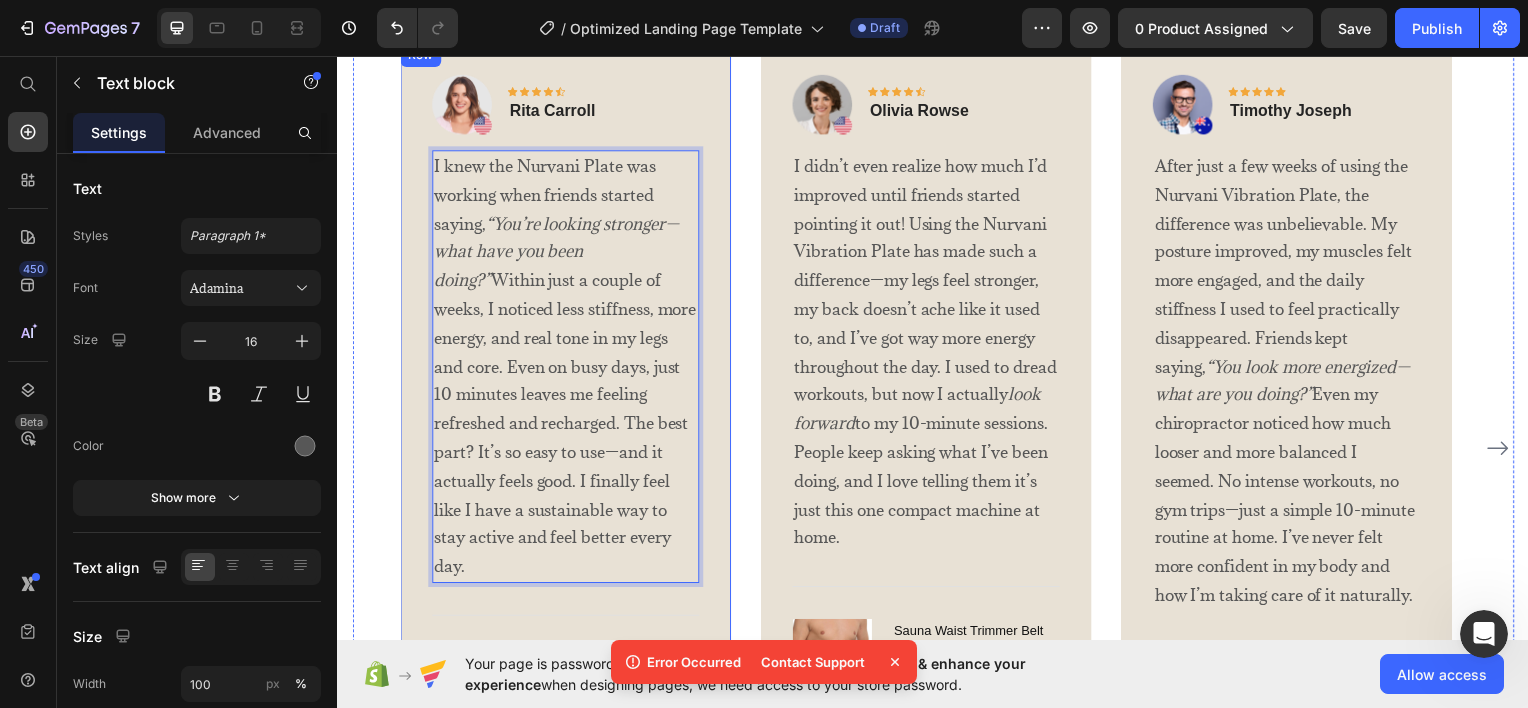 drag, startPoint x: 612, startPoint y: 534, endPoint x: 404, endPoint y: 134, distance: 450.84808 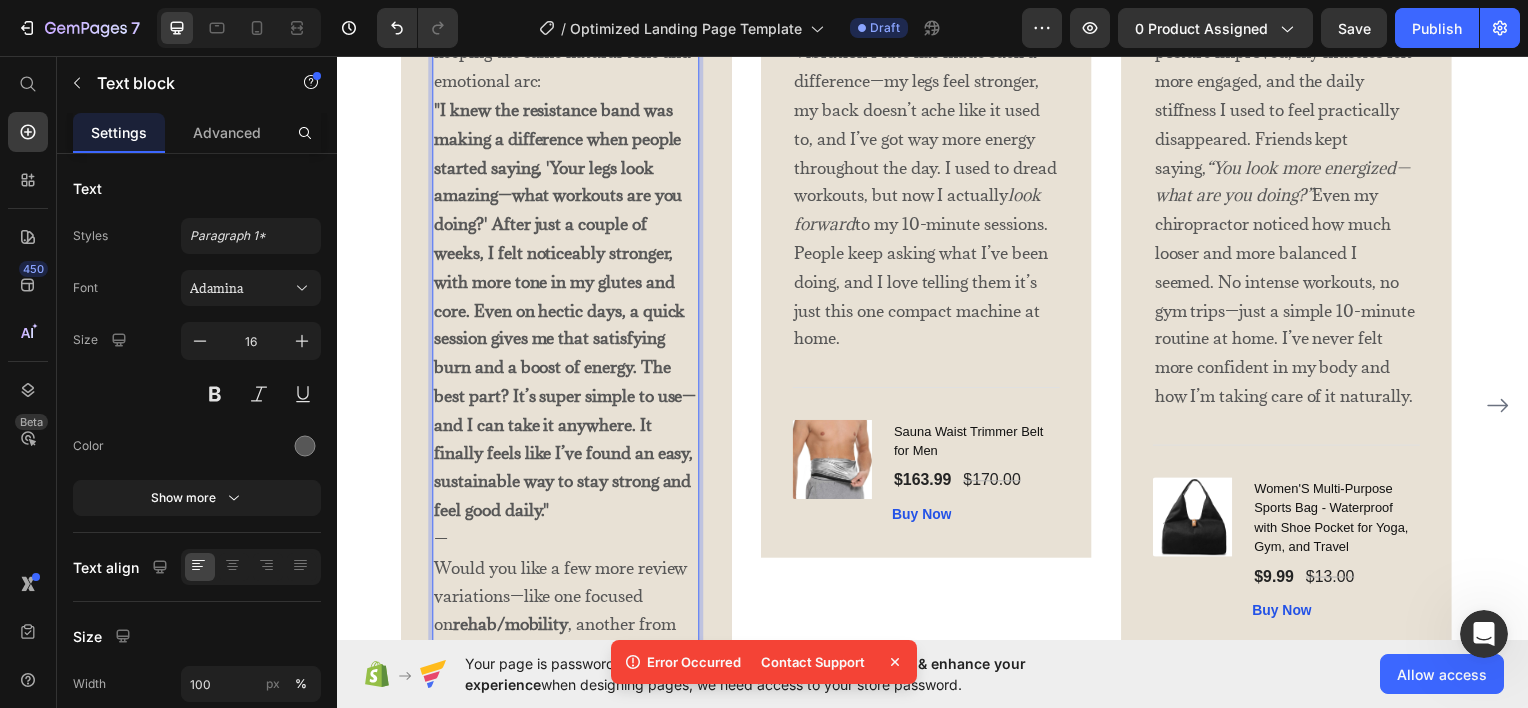 scroll, scrollTop: 3900, scrollLeft: 0, axis: vertical 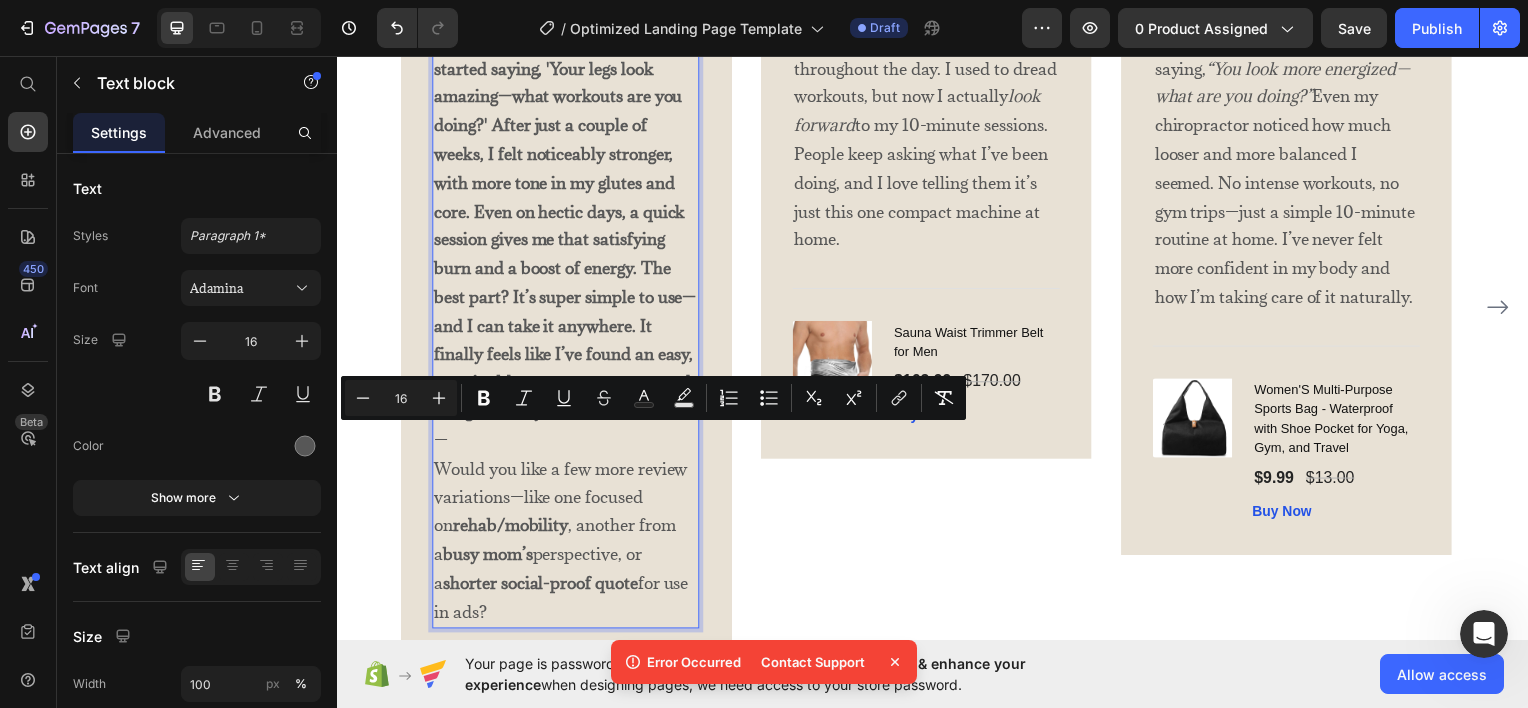drag, startPoint x: 514, startPoint y: 613, endPoint x: 440, endPoint y: 446, distance: 182.66089 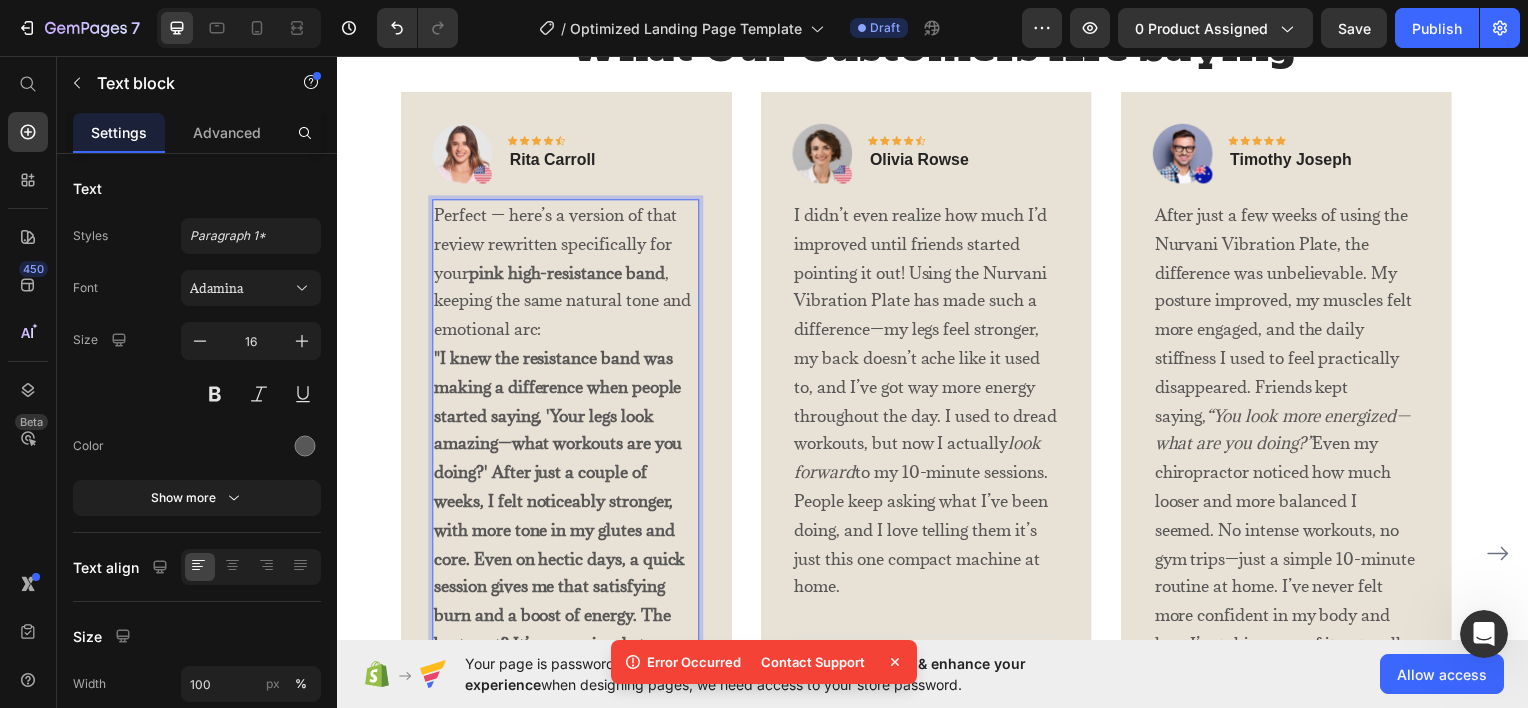 scroll, scrollTop: 3500, scrollLeft: 0, axis: vertical 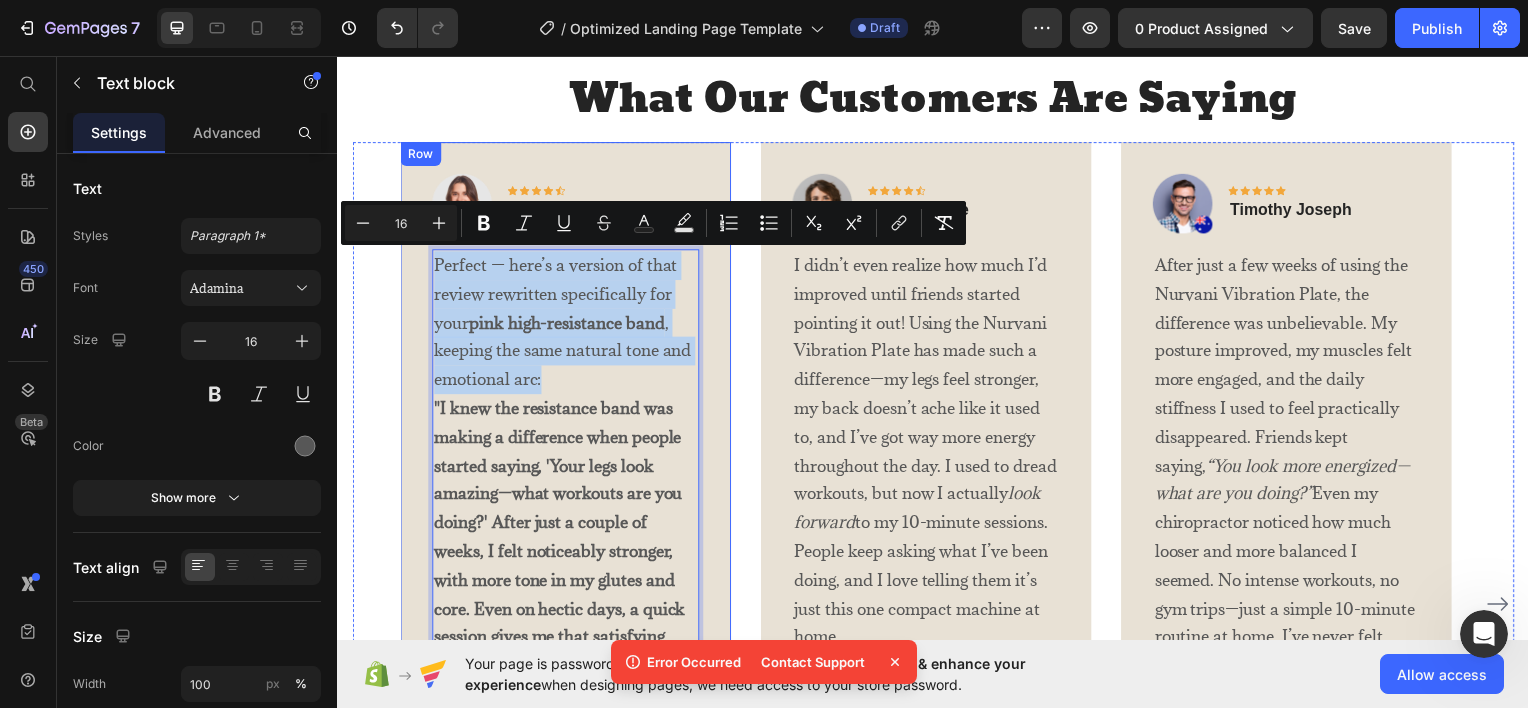 drag, startPoint x: 553, startPoint y: 379, endPoint x: 414, endPoint y: 262, distance: 181.68654 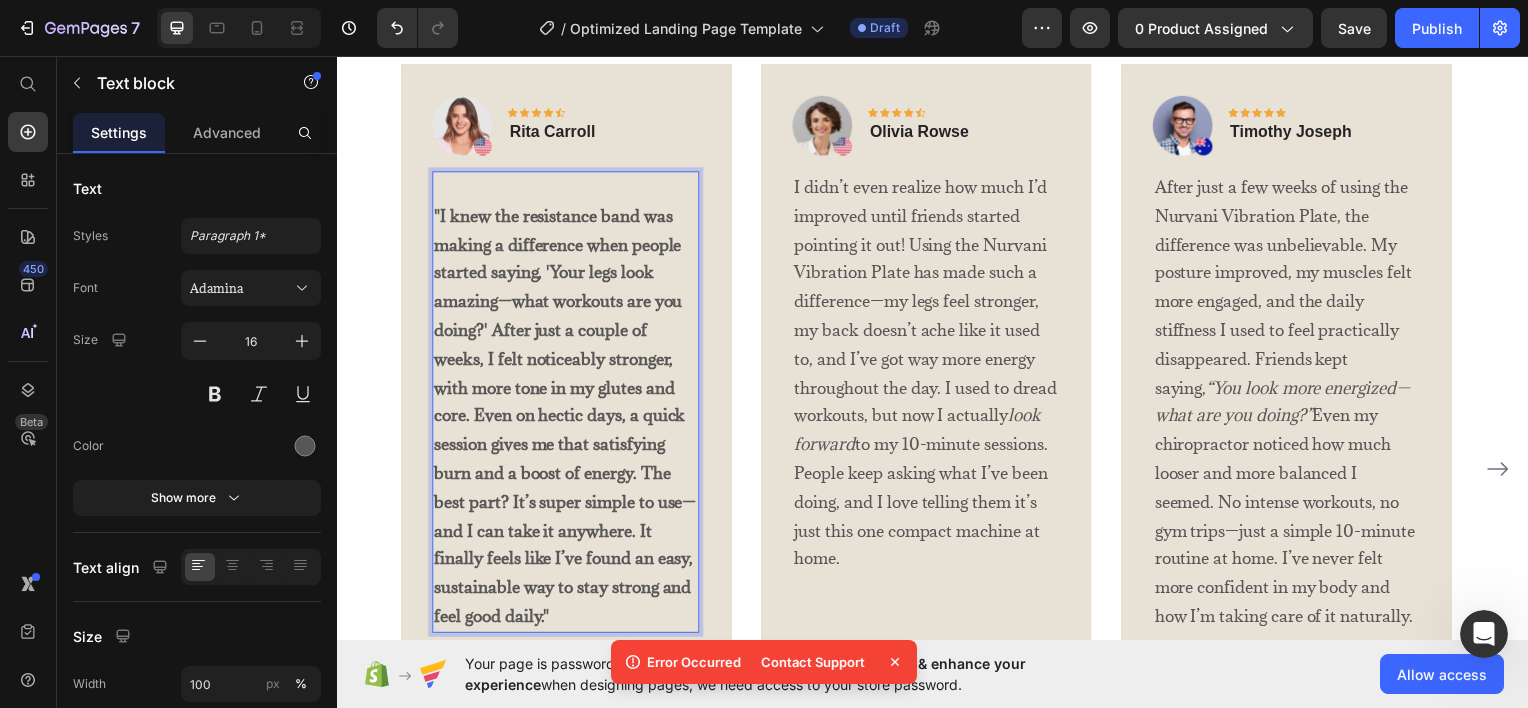 scroll, scrollTop: 3600, scrollLeft: 0, axis: vertical 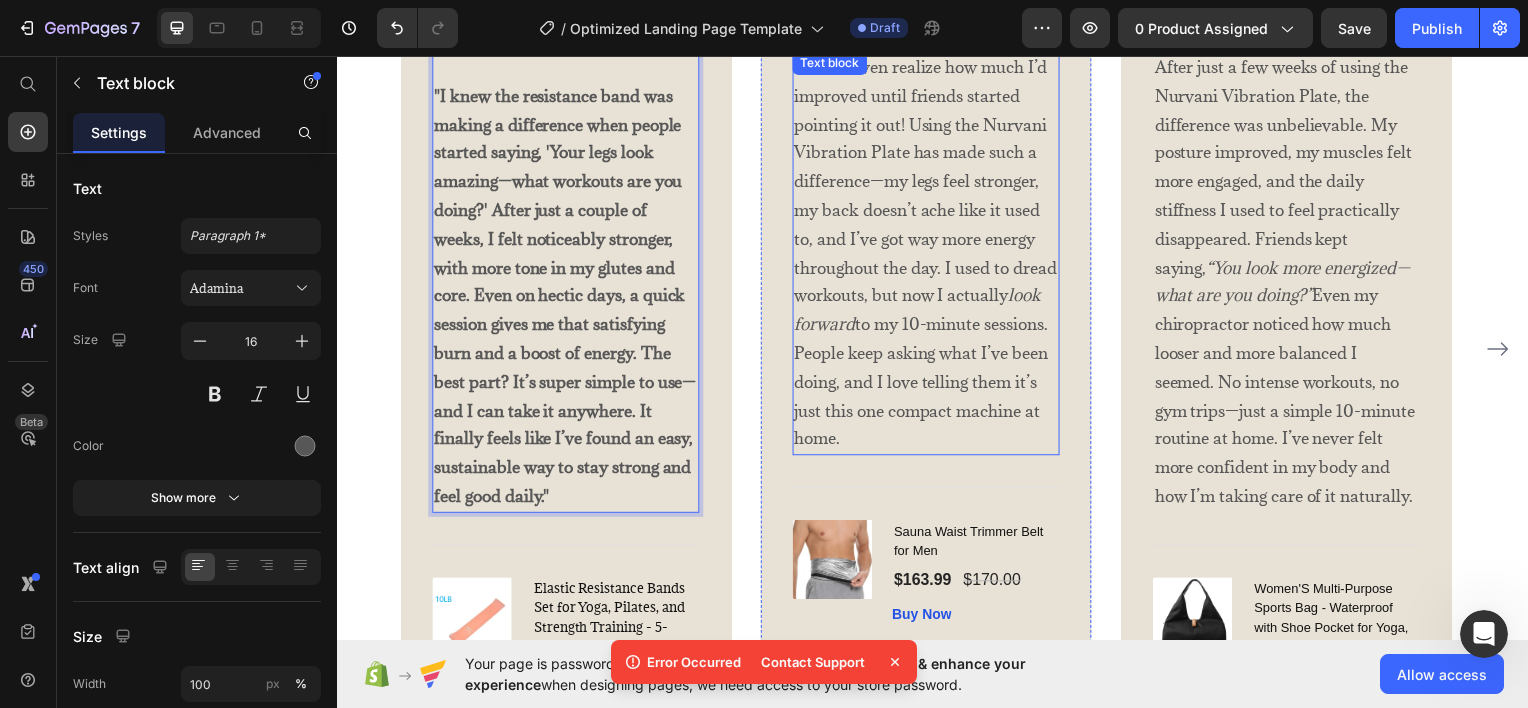 click on "I didn’t even realize how much I’d improved until friends started pointing it out! Using the Nurvani Vibration Plate has made such a difference—my legs feel stronger, my back doesn’t ache like it used to, and I’ve got way more energy throughout the day. I used to dread workouts, but now I actually  look forward  to my 10-minute sessions. People keep asking what I’ve been doing, and I love telling them it’s just this one compact machine at home." at bounding box center (929, 253) 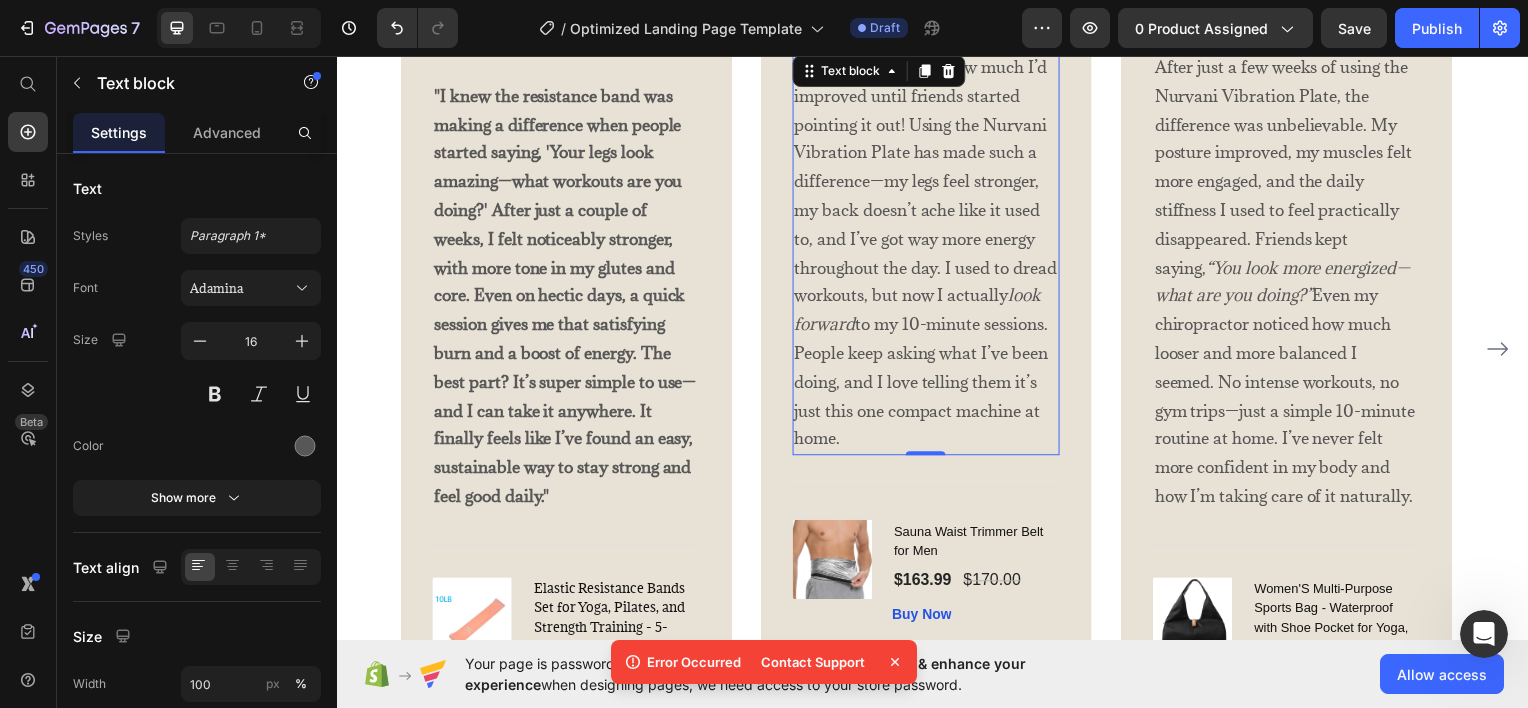 scroll, scrollTop: 0, scrollLeft: 0, axis: both 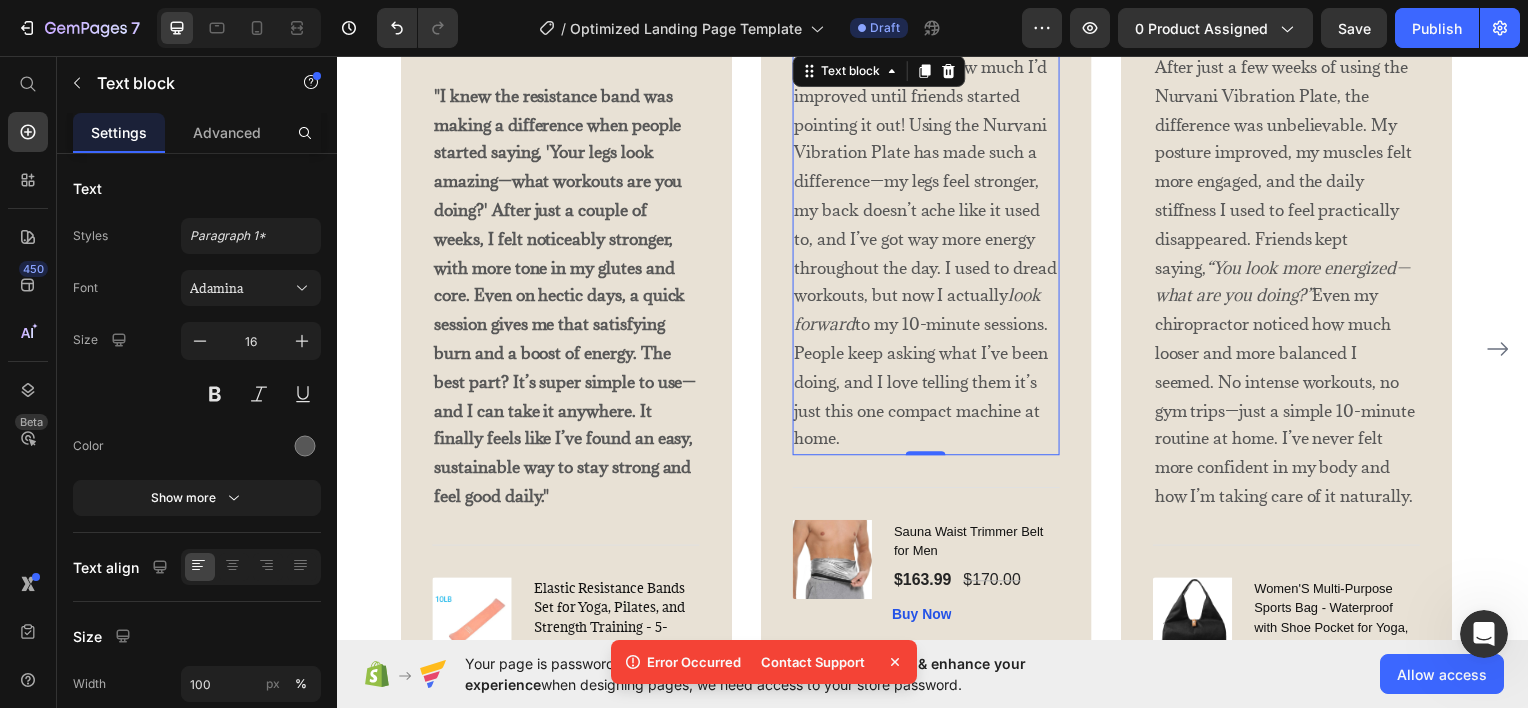 click on "I didn’t even realize how much I’d improved until friends started pointing it out! Using the Nurvani Vibration Plate has made such a difference—my legs feel stronger, my back doesn’t ache like it used to, and I’ve got way more energy throughout the day. I used to dread workouts, but now I actually  look forward  to my 10-minute sessions. People keep asking what I’ve been doing, and I love telling them it’s just this one compact machine at home." at bounding box center [929, 253] 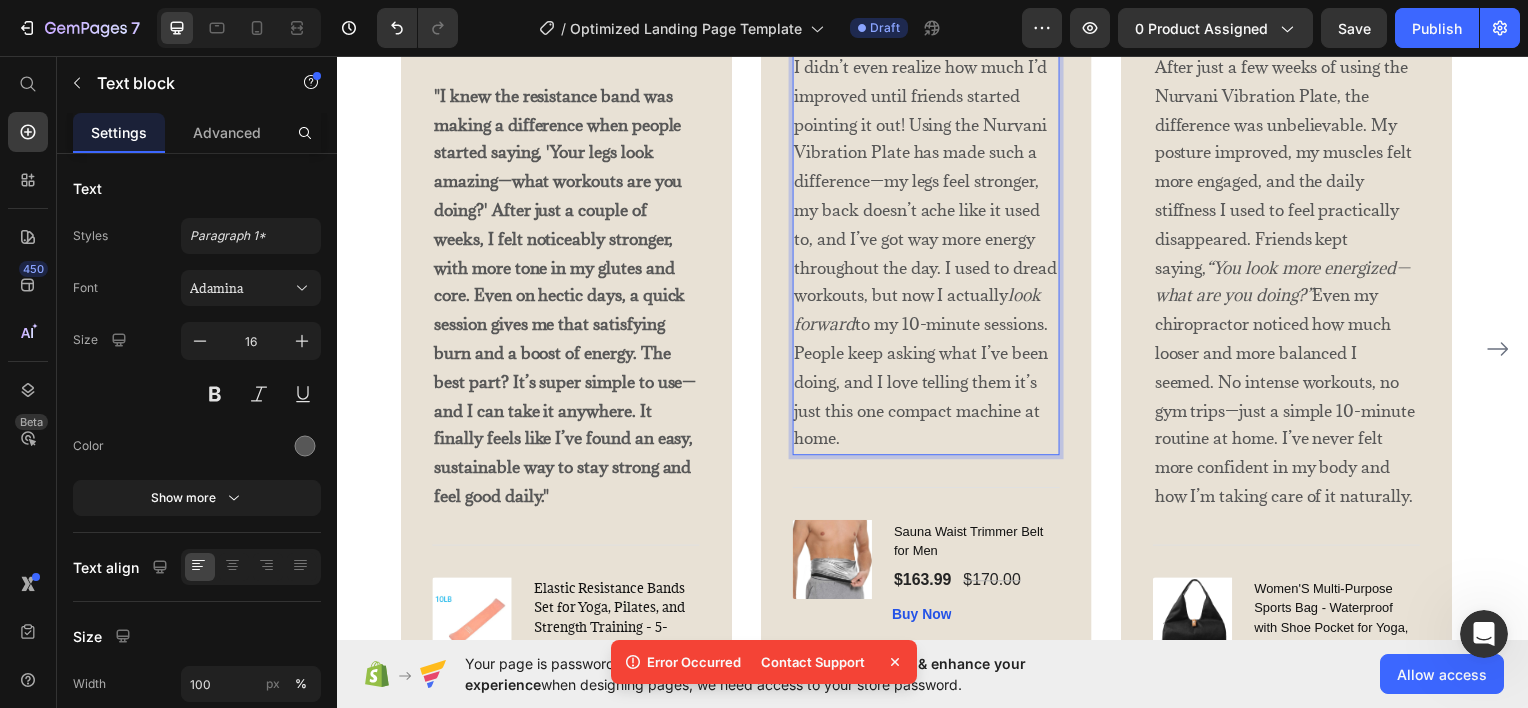 click on "I didn’t even realize how much I’d improved until friends started pointing it out! Using the Nurvani Vibration Plate has made such a difference—my legs feel stronger, my back doesn’t ache like it used to, and I’ve got way more energy throughout the day. I used to dread workouts, but now I actually  look forward  to my 10-minute sessions. People keep asking what I’ve been doing, and I love telling them it’s just this one compact machine at home." at bounding box center [929, 253] 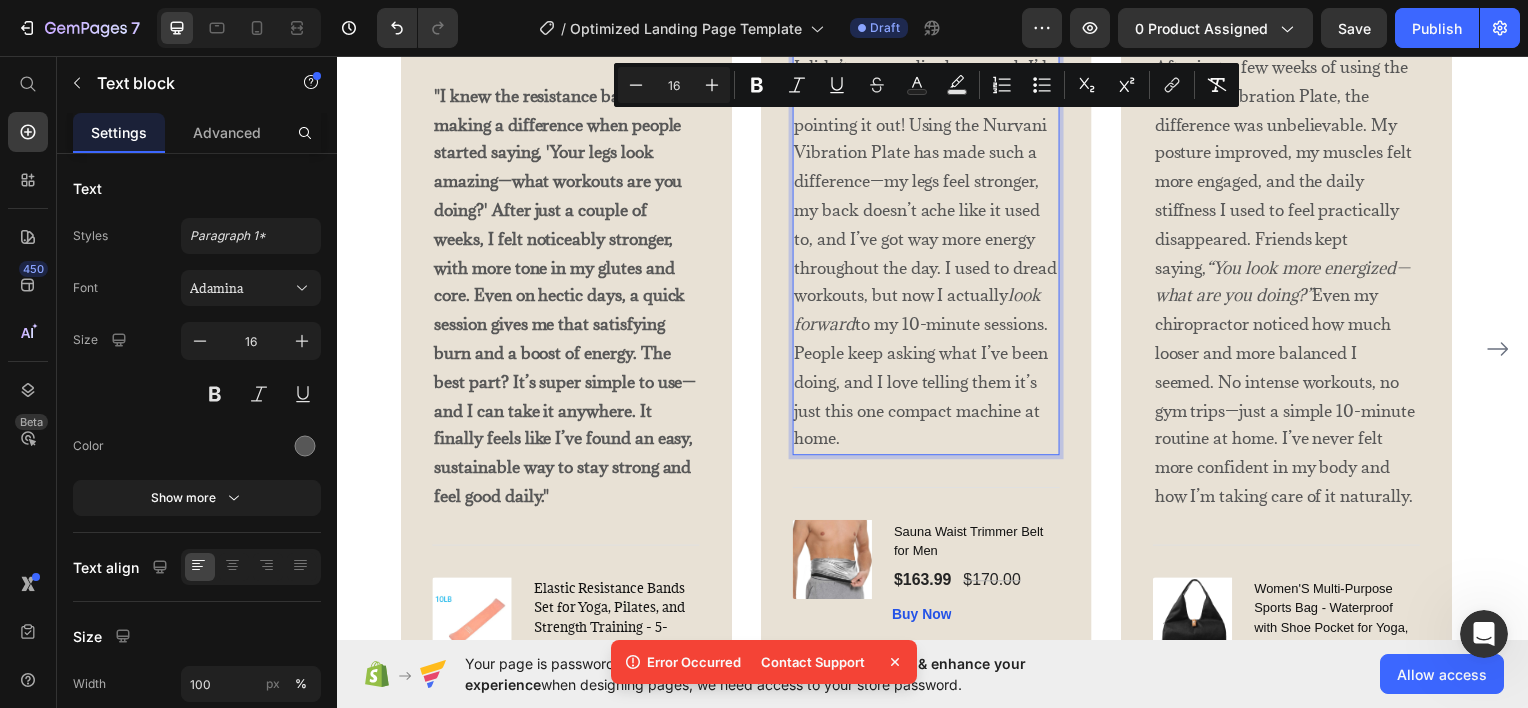 scroll, scrollTop: 3676, scrollLeft: 0, axis: vertical 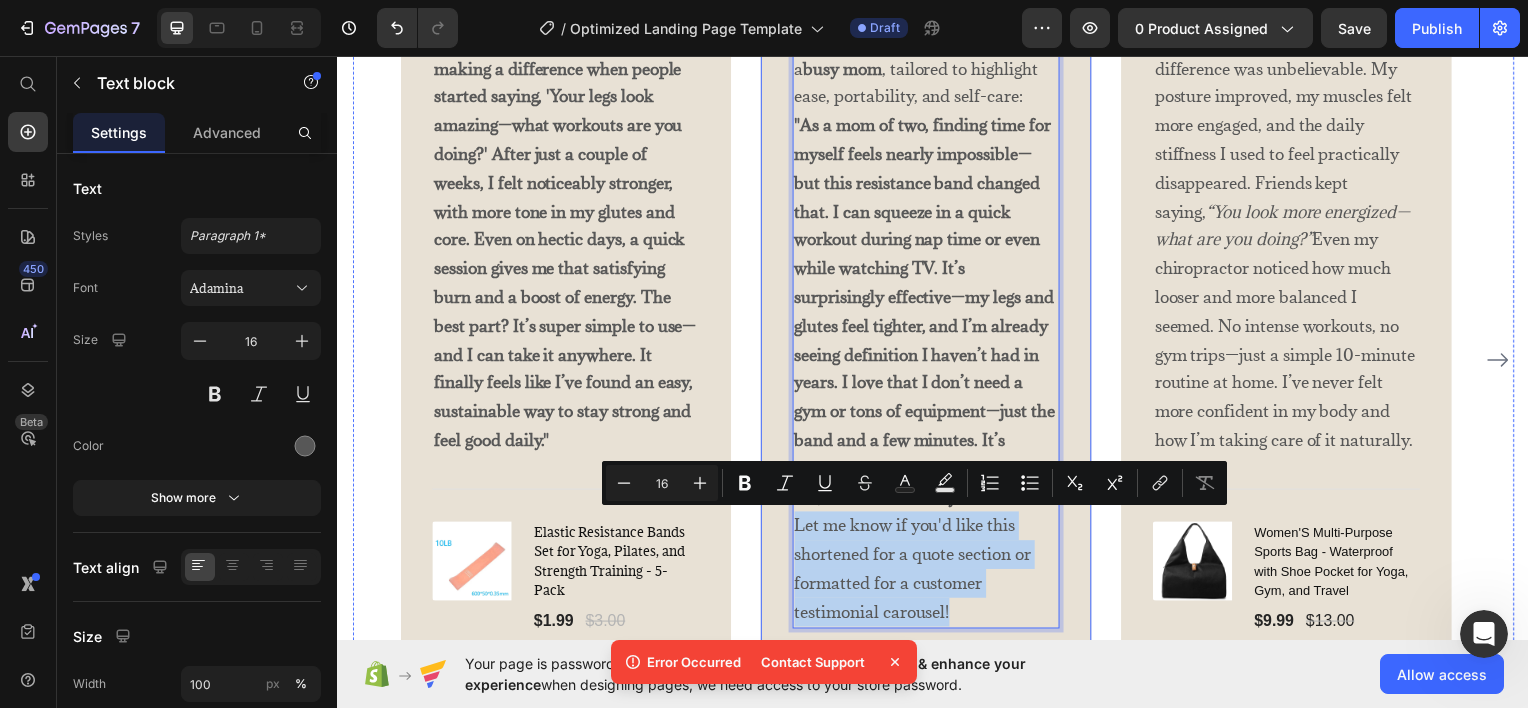 drag, startPoint x: 1014, startPoint y: 605, endPoint x: 793, endPoint y: 541, distance: 230.08041 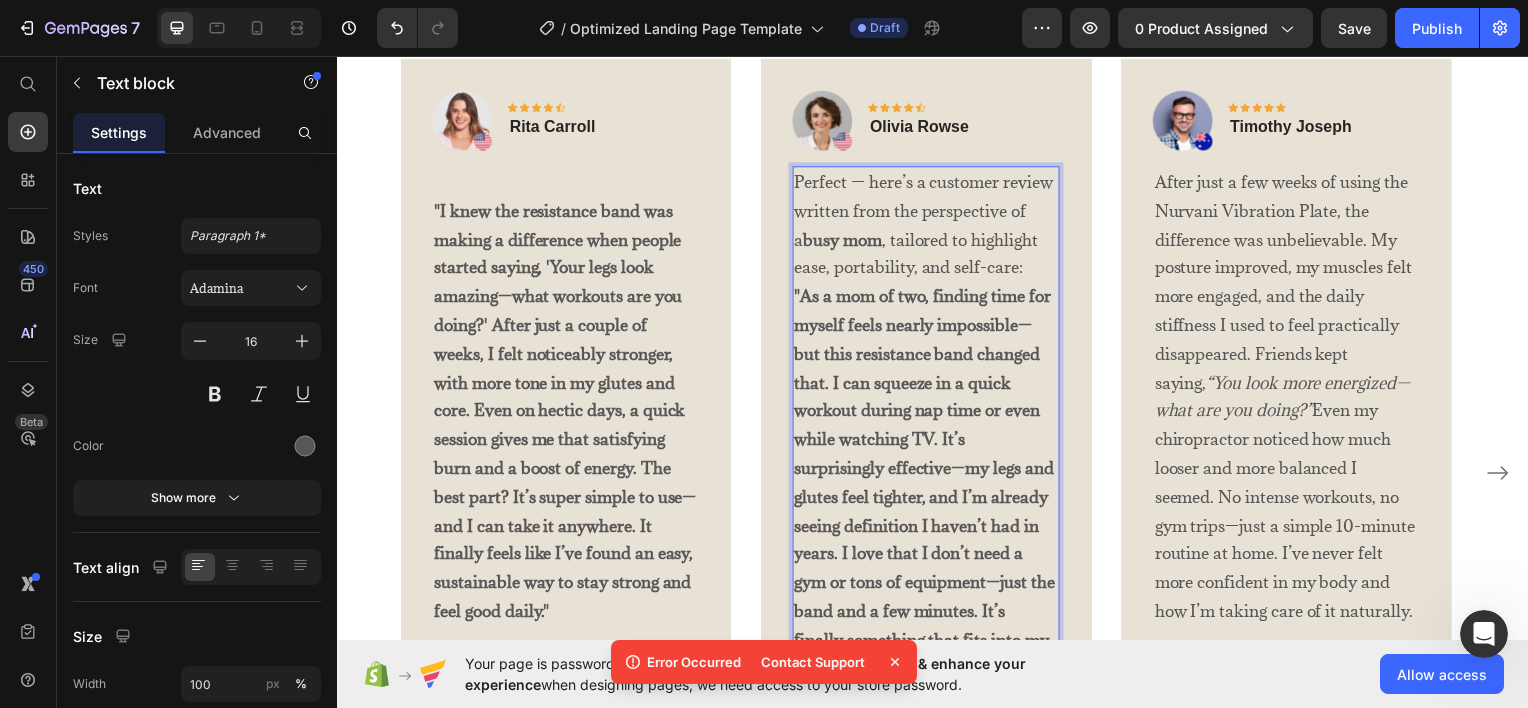 scroll, scrollTop: 3556, scrollLeft: 0, axis: vertical 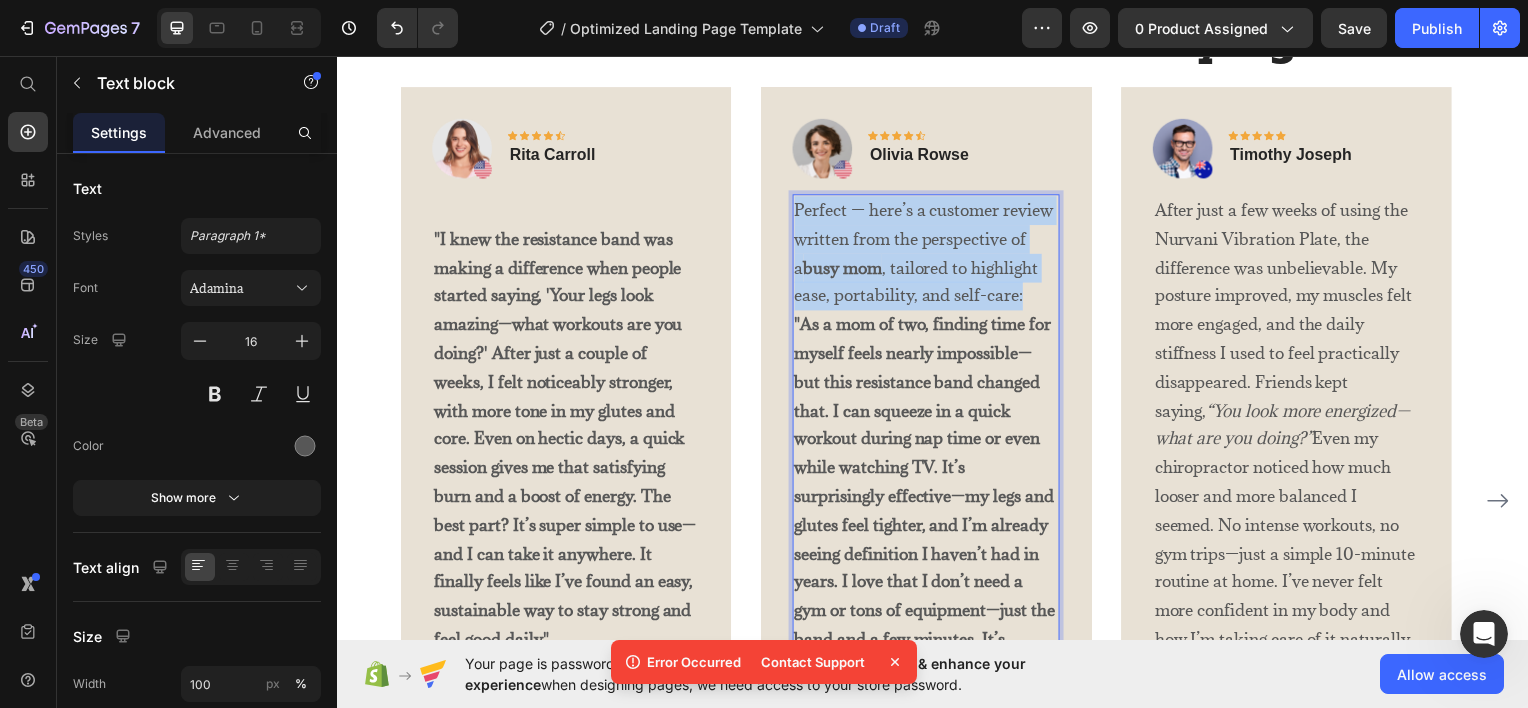 drag, startPoint x: 1033, startPoint y: 286, endPoint x: 803, endPoint y: 206, distance: 243.51591 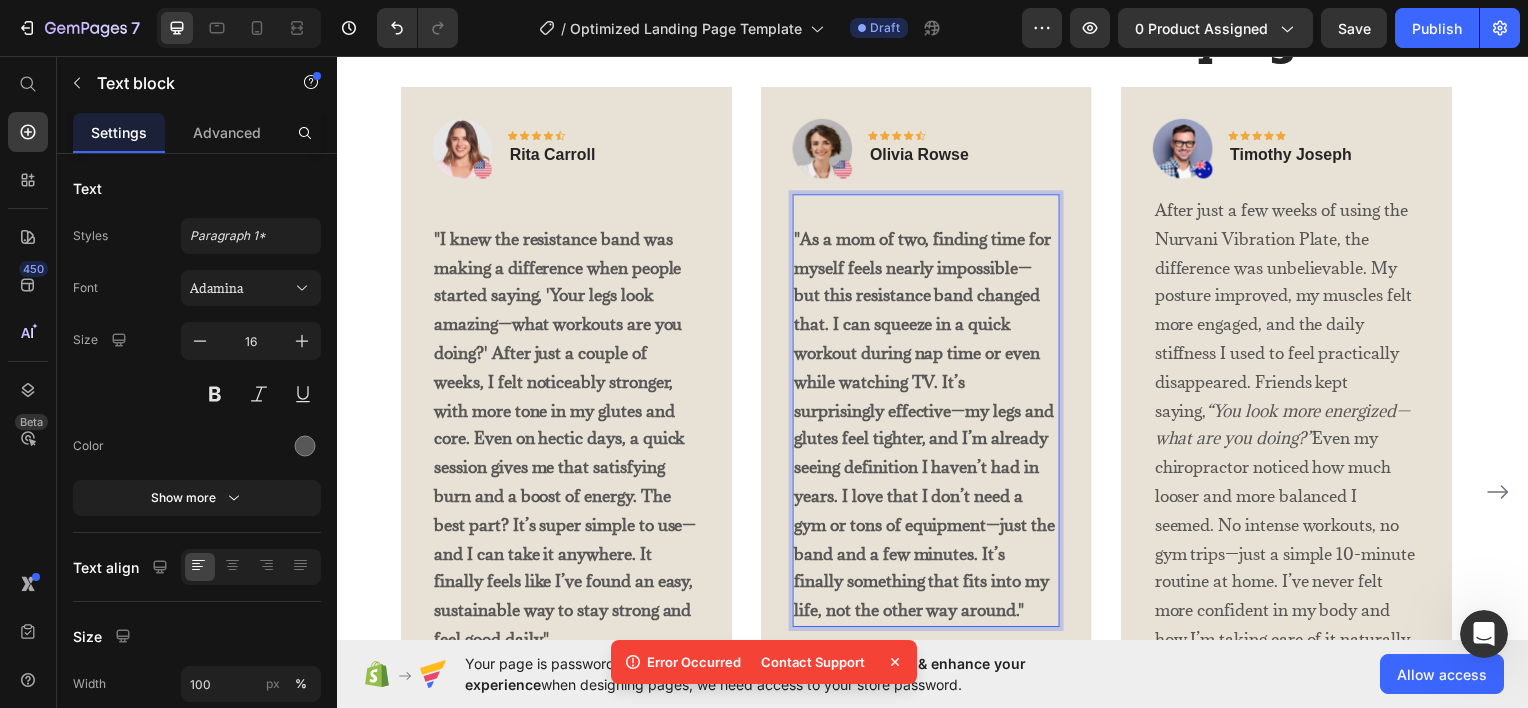 click on ""As a mom of two, finding time for myself feels nearly impossible—but this resistance band changed that. I can squeeze in a quick workout during nap time or even while watching TV. It’s surprisingly effective—my legs and glutes feel tighter, and I’m already seeing definition I haven’t had in years. I love that I don’t need a gym or tons of equipment—just the band and a few minutes. It’s finally something that fits into my life, not the other way around."" at bounding box center (928, 426) 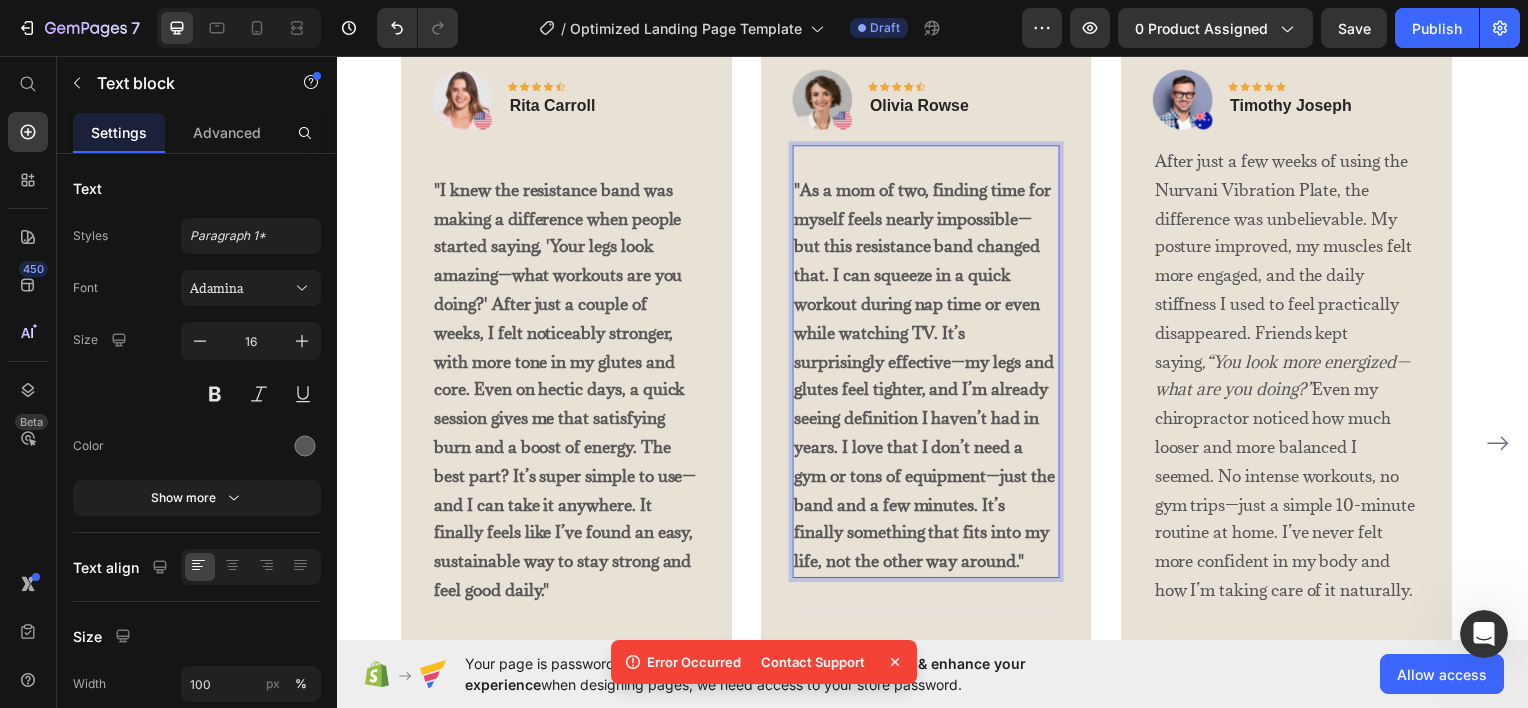 scroll, scrollTop: 3656, scrollLeft: 0, axis: vertical 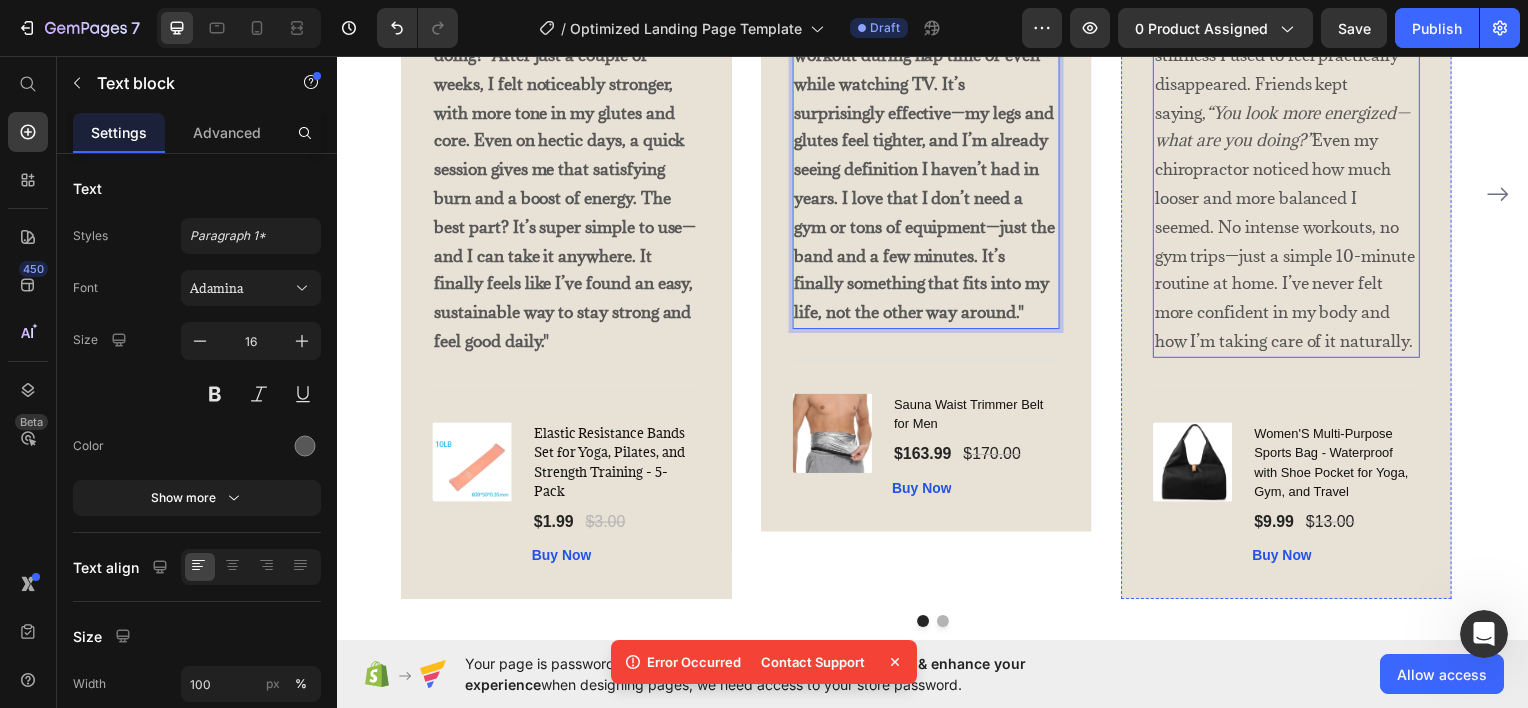 click on "After just a few weeks of using the Nurvani Vibration Plate, the difference was unbelievable. My posture improved, my muscles felt more engaged, and the daily stiffness I used to feel practically disappeared. Friends kept saying,  “You look more energized—what are you doing?”  Even my chiropractor noticed how much looser and more balanced I seemed. No intense workouts, no gym trips—just a simple 10-minute routine at home. I’ve never felt more confident in my body and how I’m taking care of it naturally." at bounding box center (1292, 126) 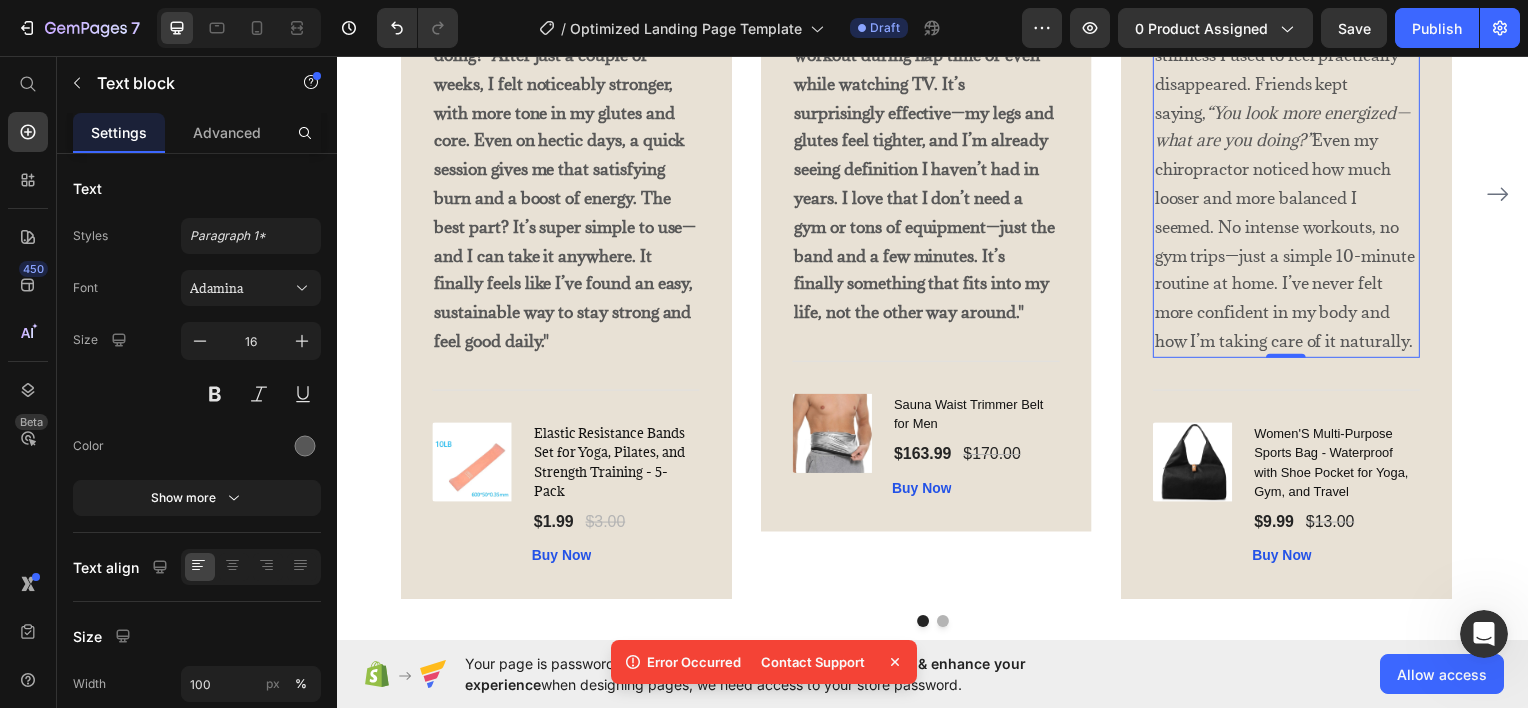 scroll, scrollTop: 0, scrollLeft: 0, axis: both 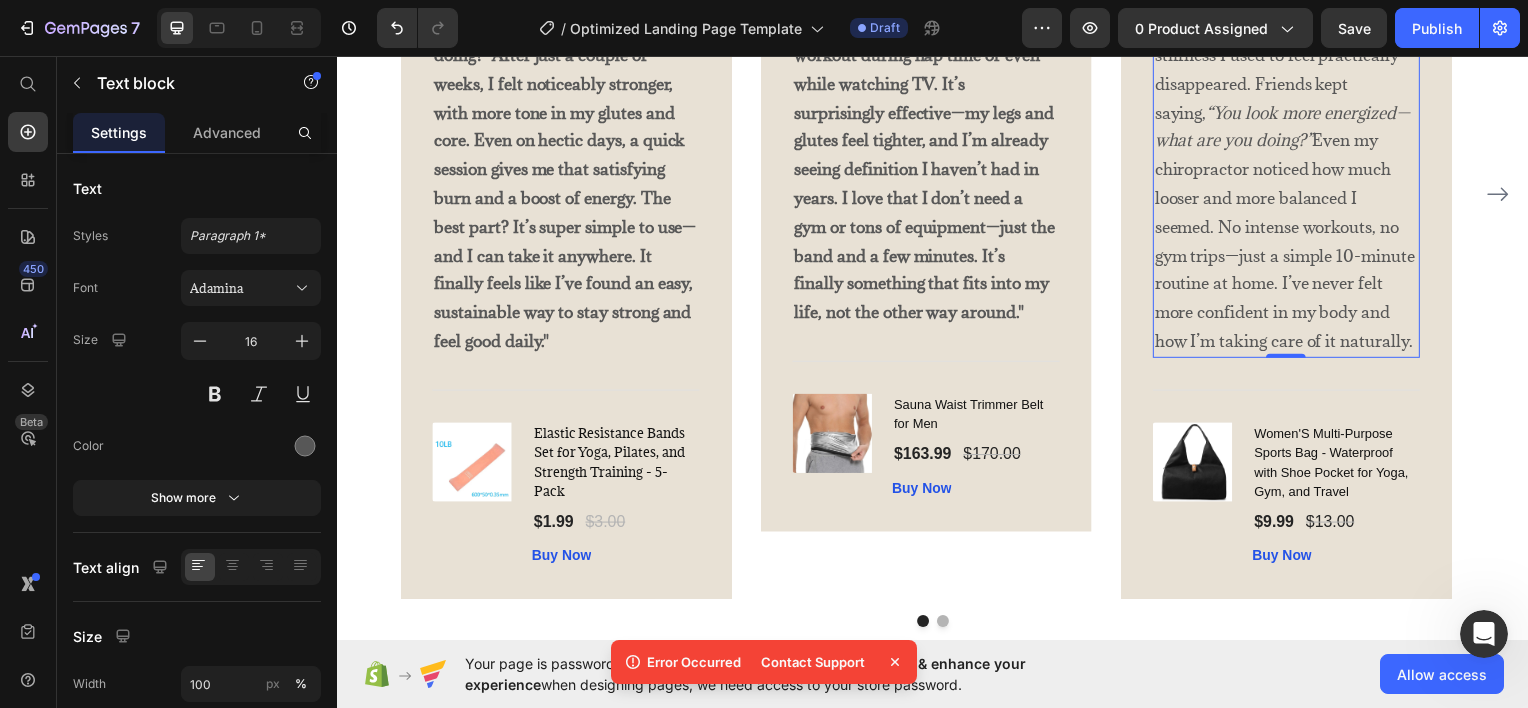 click on "After just a few weeks of using the Nurvani Vibration Plate, the difference was unbelievable. My posture improved, my muscles felt more engaged, and the daily stiffness I used to feel practically disappeared. Friends kept saying,  “You look more energized—what are you doing?”  Even my chiropractor noticed how much looser and more balanced I seemed. No intense workouts, no gym trips—just a simple 10-minute routine at home. I’ve never felt more confident in my body and how I’m taking care of it naturally." at bounding box center (1292, 126) 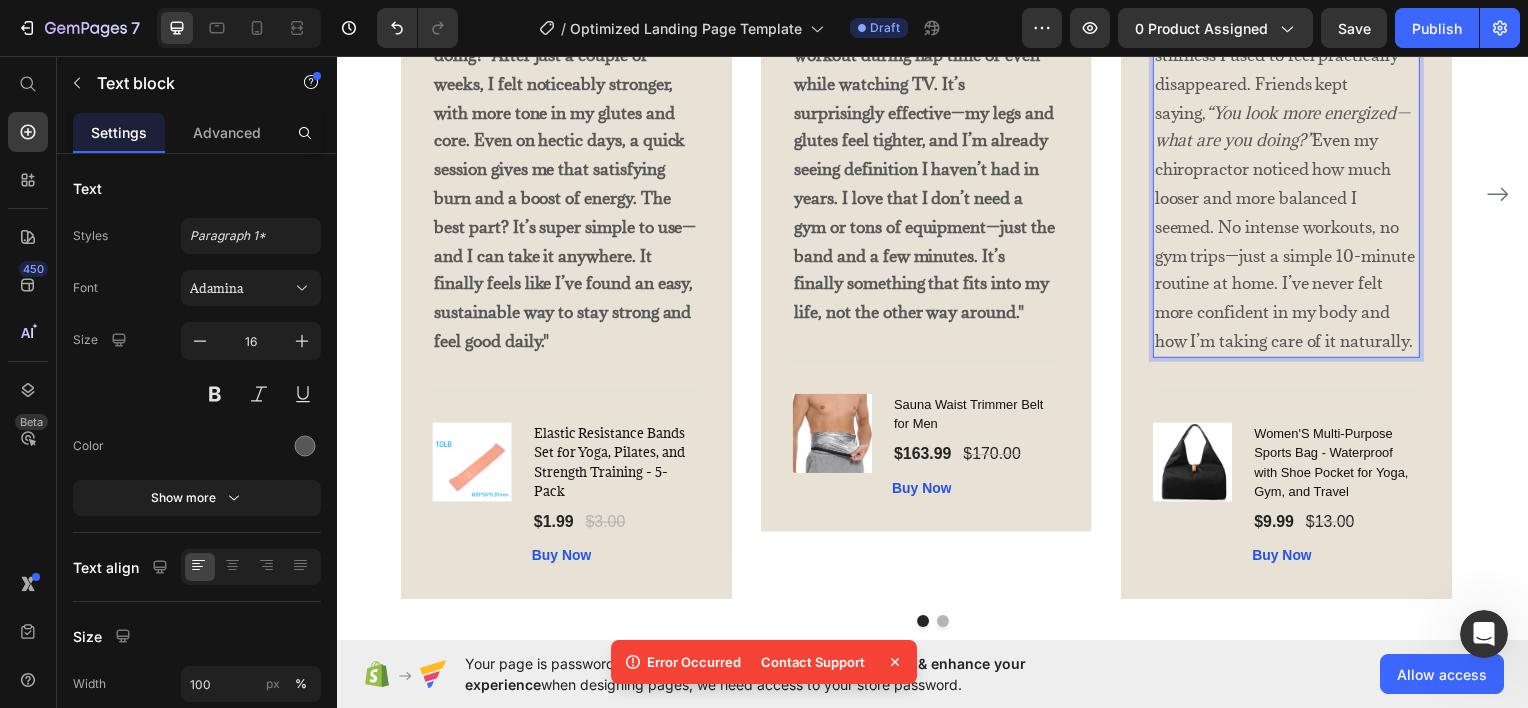 click on "After just a few weeks of using the Nurvani Vibration Plate, the difference was unbelievable. My posture improved, my muscles felt more engaged, and the daily stiffness I used to feel practically disappeared. Friends kept saying,  “You look more energized—what are you doing?”  Even my chiropractor noticed how much looser and more balanced I seemed. No intense workouts, no gym trips—just a simple 10-minute routine at home. I’ve never felt more confident in my body and how I’m taking care of it naturally." at bounding box center [1292, 126] 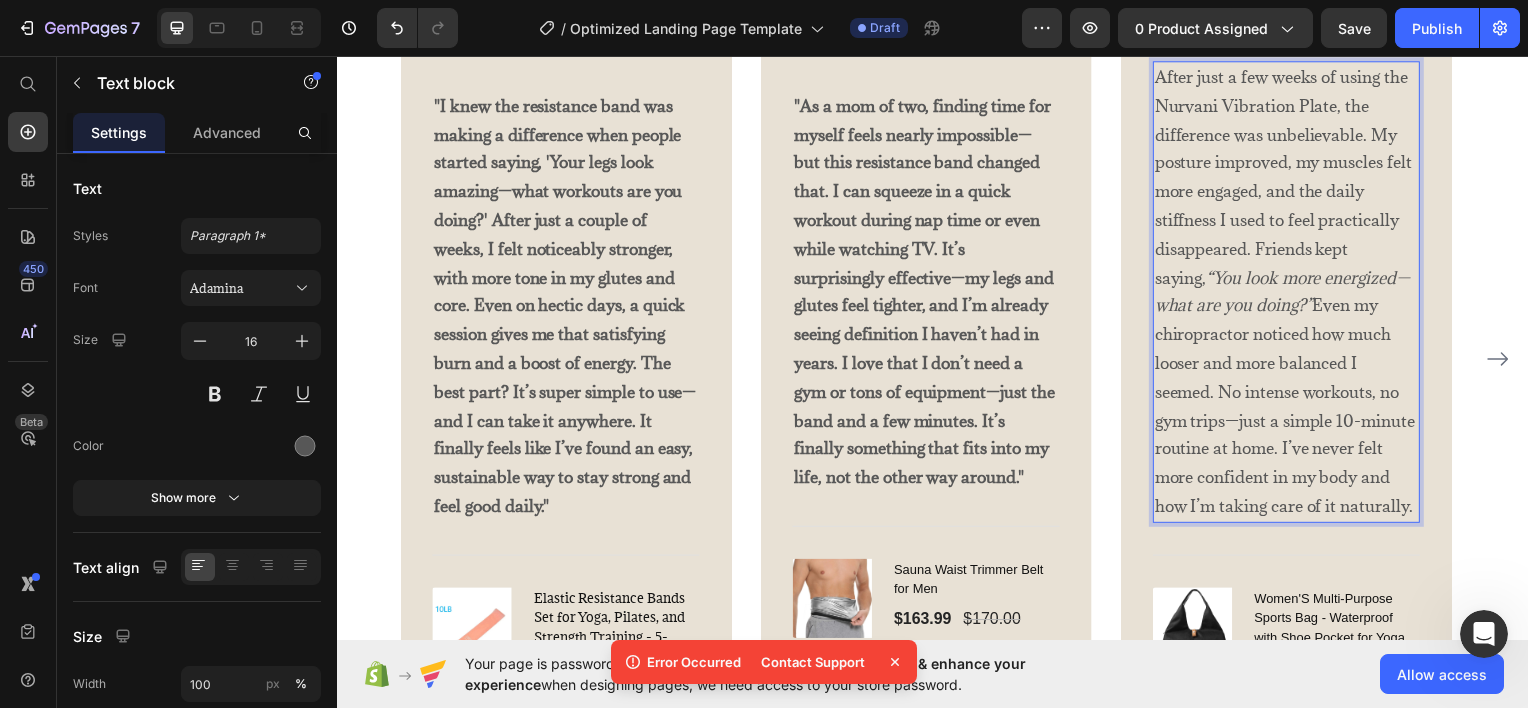 scroll, scrollTop: 3856, scrollLeft: 0, axis: vertical 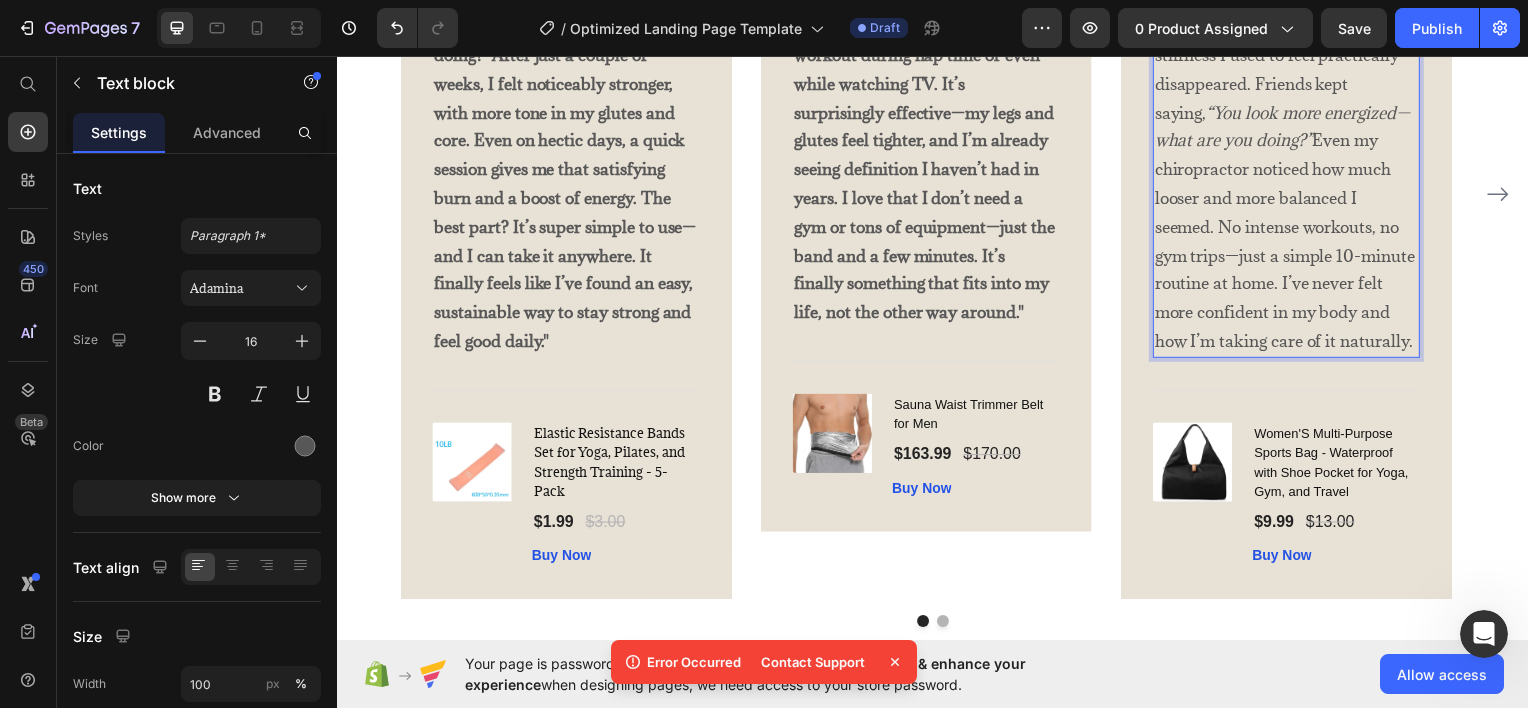 click on "After just a few weeks of using the Nurvani Vibration Plate, the difference was unbelievable. My posture improved, my muscles felt more engaged, and the daily stiffness I used to feel practically disappeared. Friends kept saying,  “You look more energized—what are you doing?”  Even my chiropractor noticed how much looser and more balanced I seemed. No intense workouts, no gym trips—just a simple 10-minute routine at home. I’ve never felt more confident in my body and how I’m taking care of it naturally." at bounding box center [1292, 126] 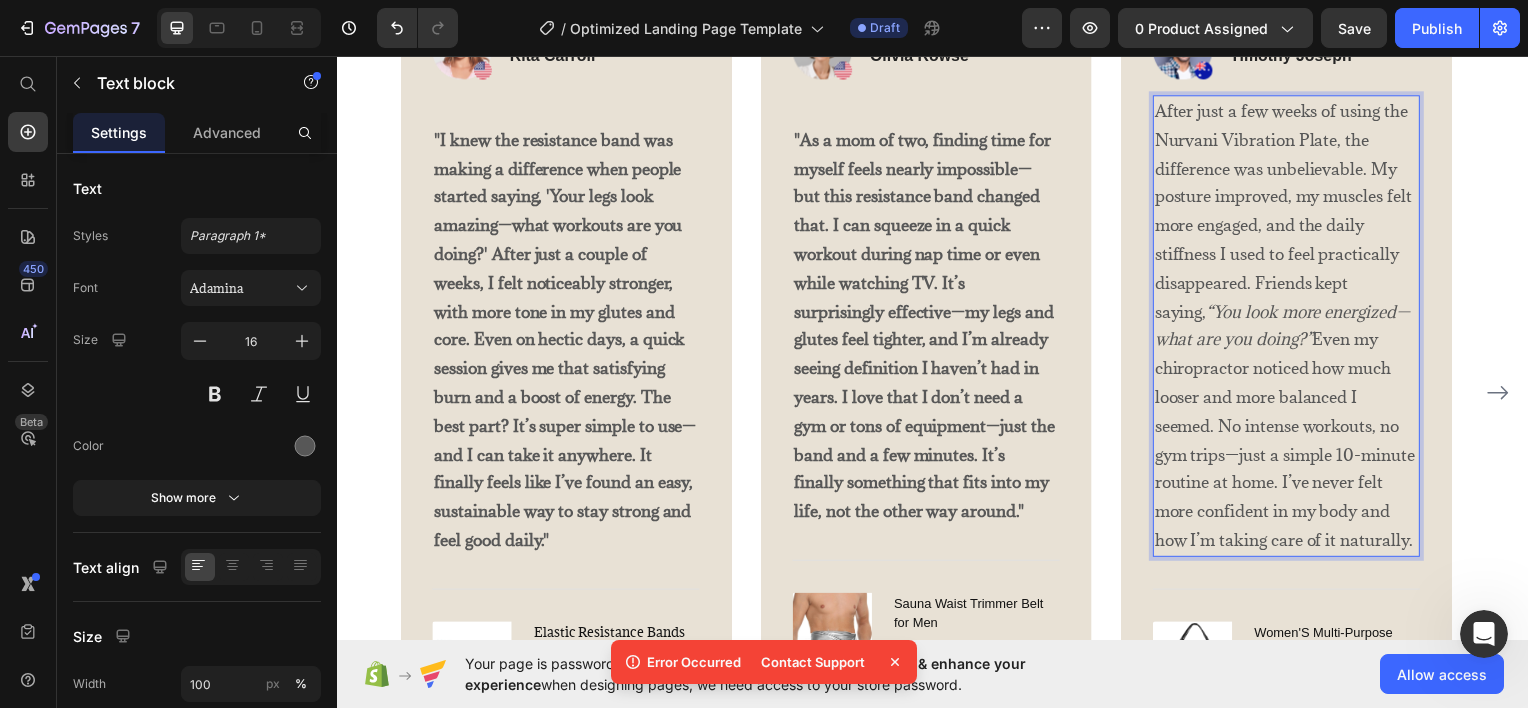 drag, startPoint x: 1412, startPoint y: 538, endPoint x: 1248, endPoint y: 208, distance: 368.5051 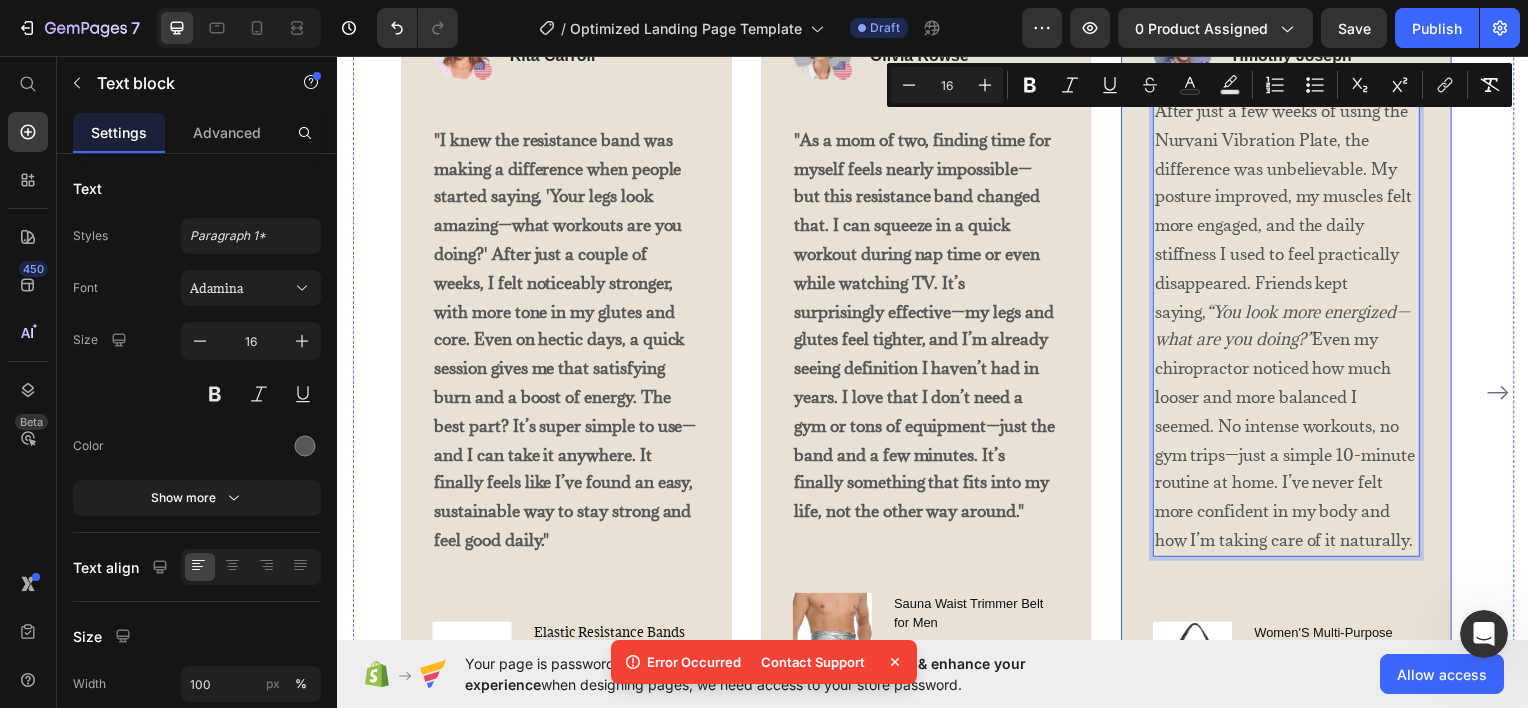 drag, startPoint x: 1421, startPoint y: 539, endPoint x: 1126, endPoint y: 107, distance: 523.1147 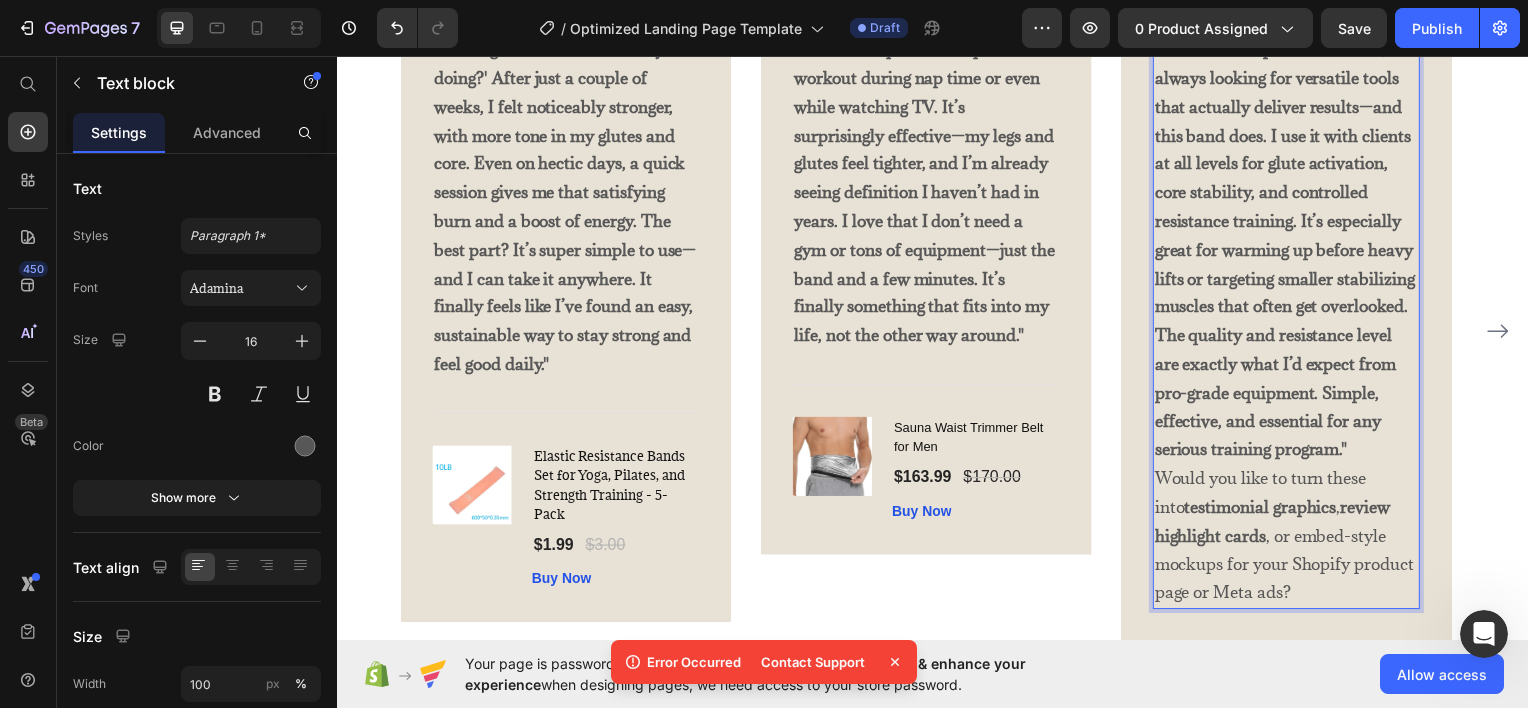 scroll, scrollTop: 4014, scrollLeft: 0, axis: vertical 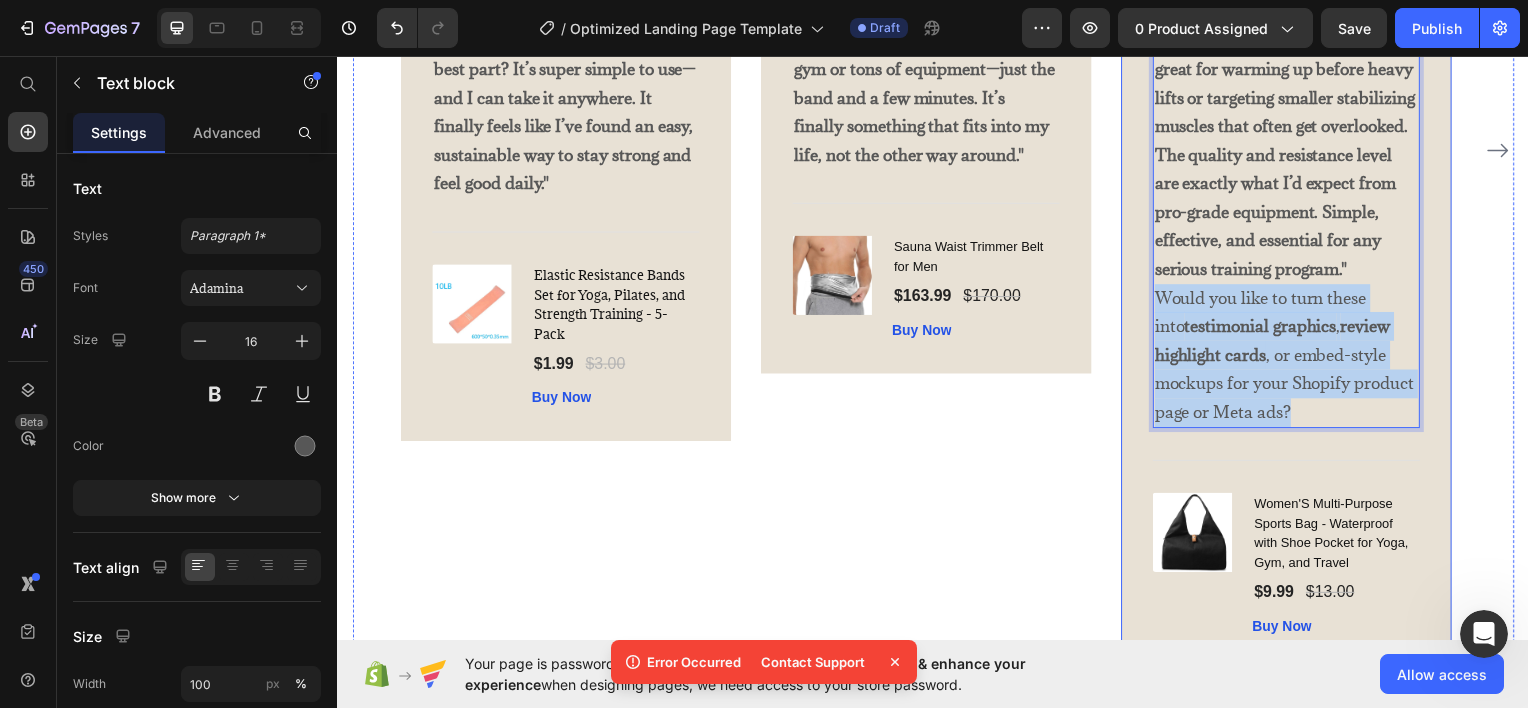 drag, startPoint x: 1317, startPoint y: 417, endPoint x: 1154, endPoint y: 290, distance: 206.63495 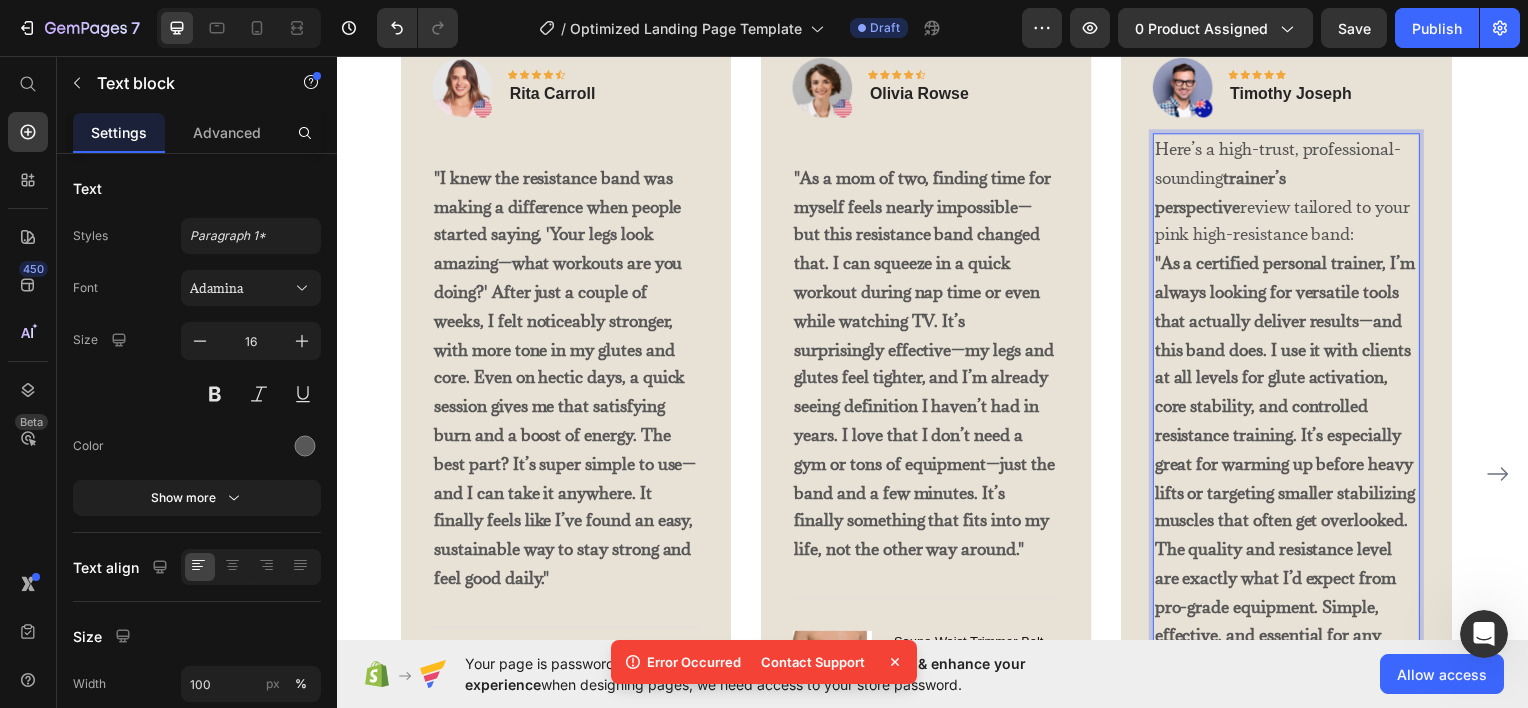 scroll, scrollTop: 3614, scrollLeft: 0, axis: vertical 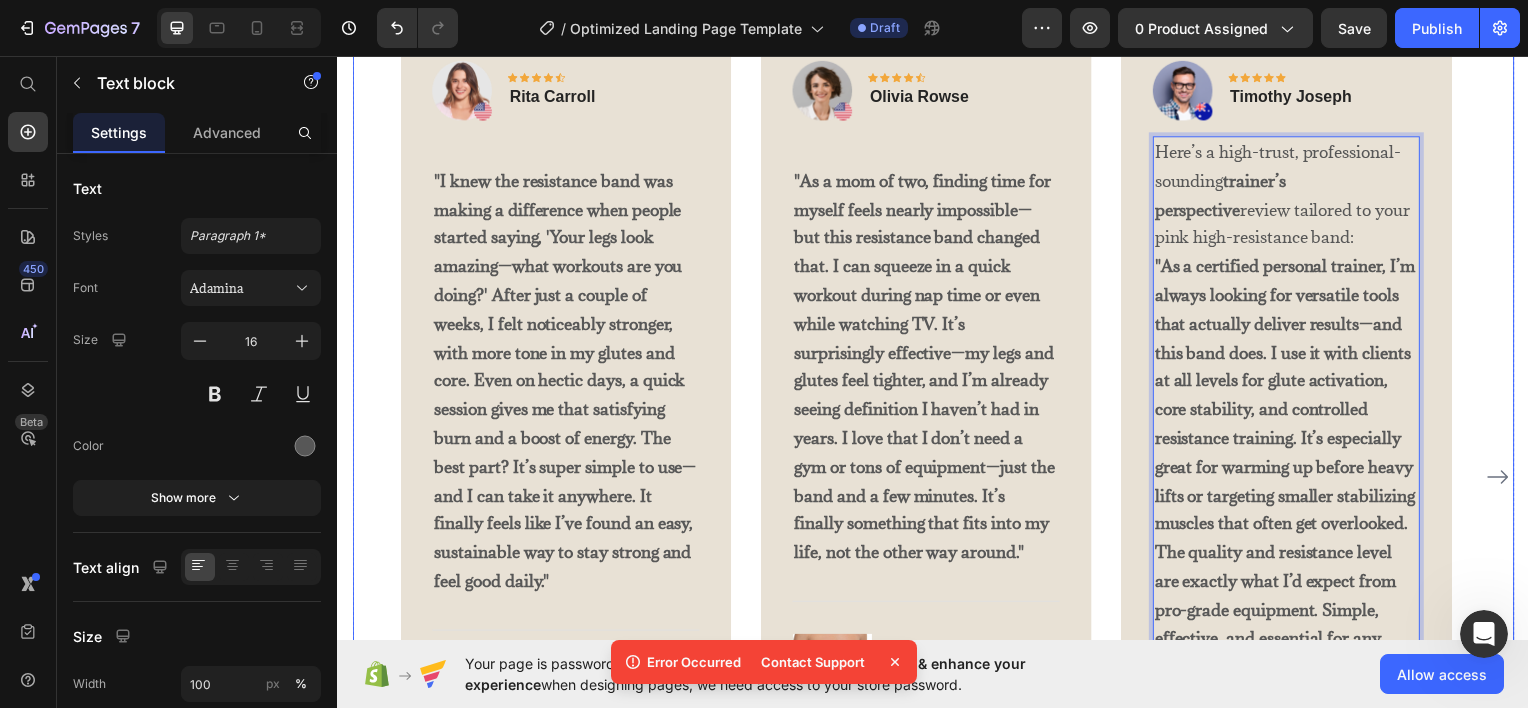 drag, startPoint x: 1296, startPoint y: 238, endPoint x: 1113, endPoint y: 99, distance: 229.80426 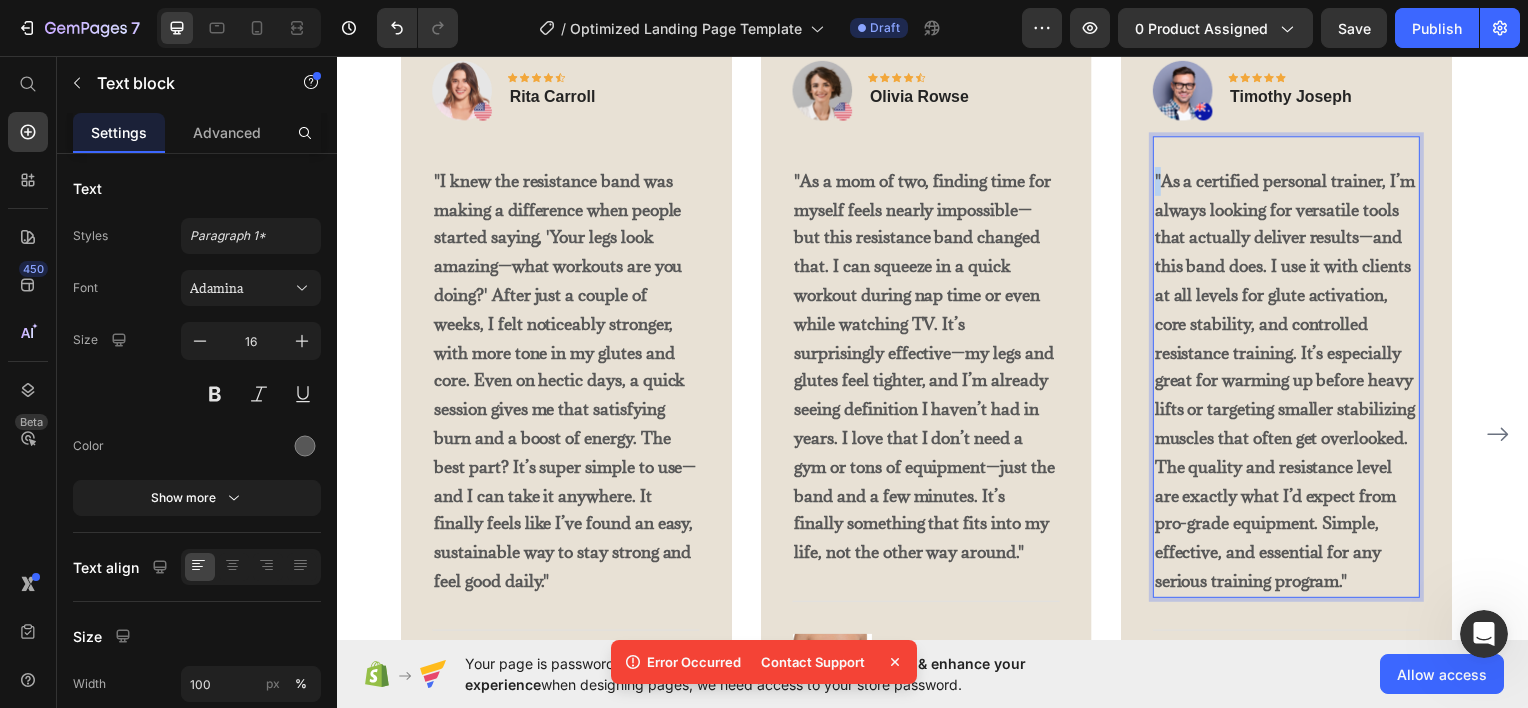 drag, startPoint x: 1159, startPoint y: 169, endPoint x: 1178, endPoint y: 178, distance: 21.023796 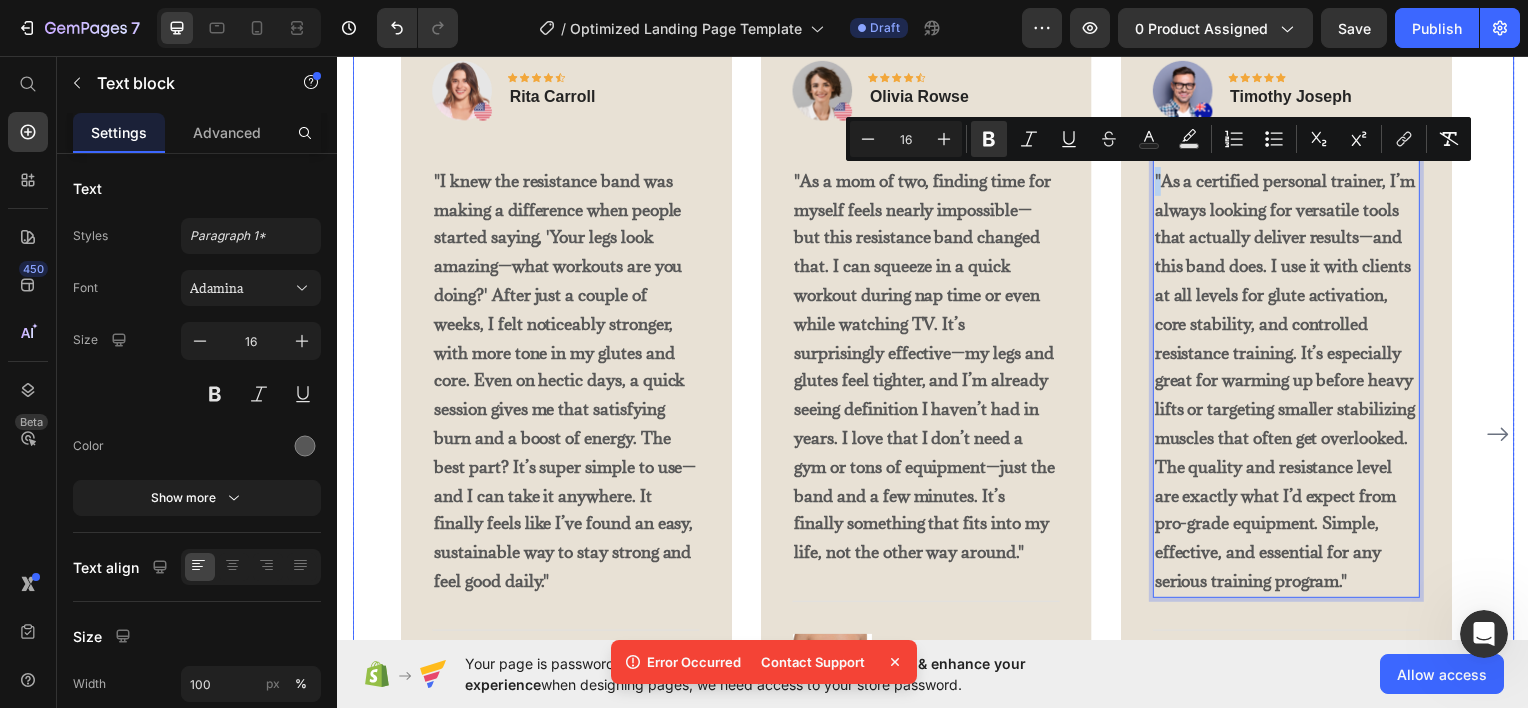 click on "Image
Icon
Icon
Icon
Icon
Icon Row [FIRST] [LAST] Text block Row "I knew the resistance band was making a difference when people started saying, 'Your legs look amazing—what workouts are you doing?' After just a couple of weeks, I felt noticeably stronger, with more tone in my glutes and core. Even on hectic days, a quick session gives me that satisfying burn and a boost of energy. The best part? It’s super simple to use—and I can take it anywhere. It finally feels like I’ve found an easy, sustainable way to stay strong and feel good daily." Text block                Title Line (P) Images & Gallery Elastic Resistance Bands Set for Yoga, Pilates, and Strength Training - 5-Pack (P) Title $1.99 (P) Price $3.00 (P) Price Row Buy Now (P) Cart Button Product Row Image
Icon
Icon
Icon
Icon
Icon Row [FIRST] [LAST] Text block Row Text block" at bounding box center [937, 436] 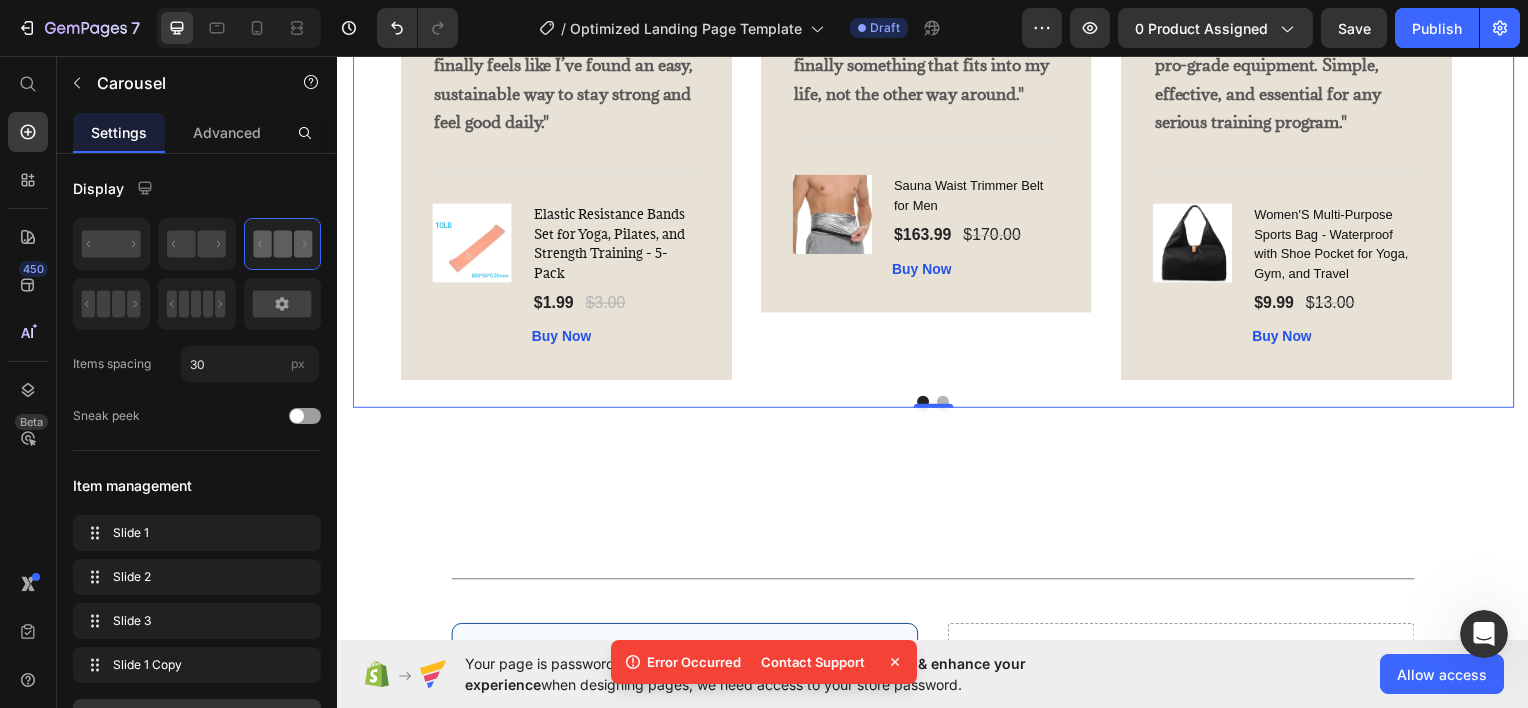 scroll, scrollTop: 4114, scrollLeft: 0, axis: vertical 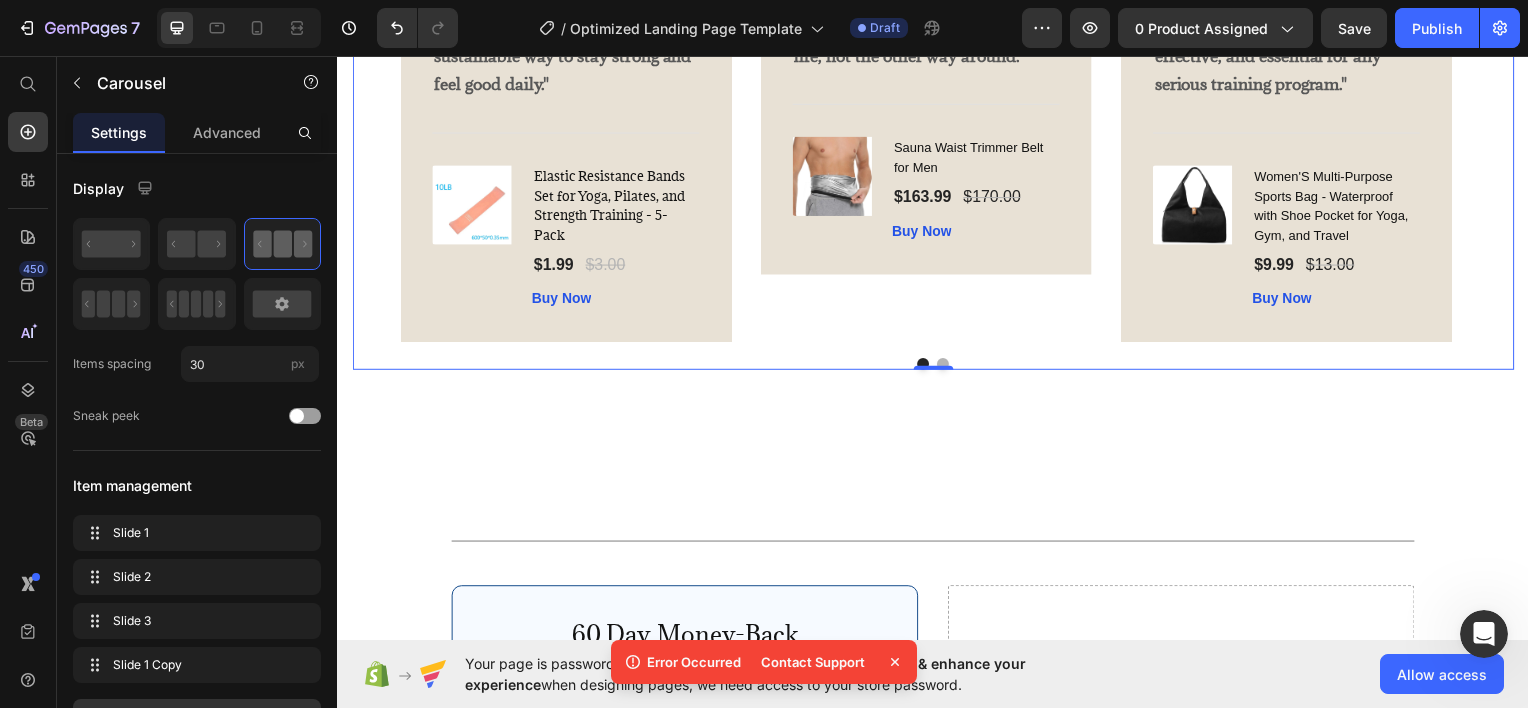 click on "Image
Icon
Icon
Icon
Icon
Icon Row [FIRST] [LAST] Text block Row "As a mom of two, finding time for myself feels nearly impossible—but this resistance band changed that. I can squeeze in a quick workout during nap time or even while watching TV. It’s surprisingly effective—my legs and glutes feel tighter, and I’m already seeing definition I haven’t had in years. I love that I don’t need a gym or tons of equipment—just the band and a few minutes. It’s finally something that fits into my life, not the other way around." Text block                Title Line (P) Images & Gallery Sauna Waist Trimmer Belt for Men (P) Title $163.99 (P) Price $170.00 (P) Price Row Buy Now (P) Cart Button Product Row" at bounding box center (929, -65) 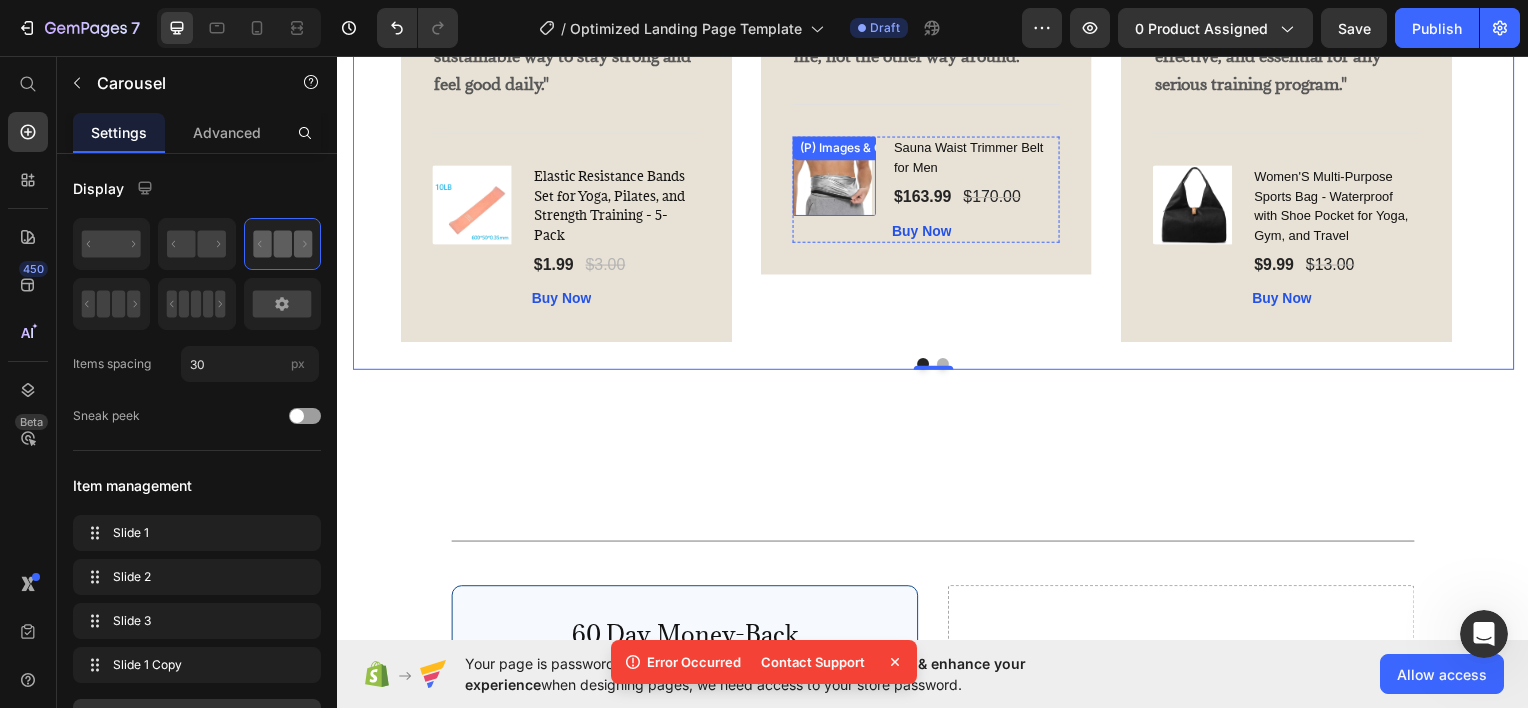 click on "(P) Images & Gallery" at bounding box center [837, 176] 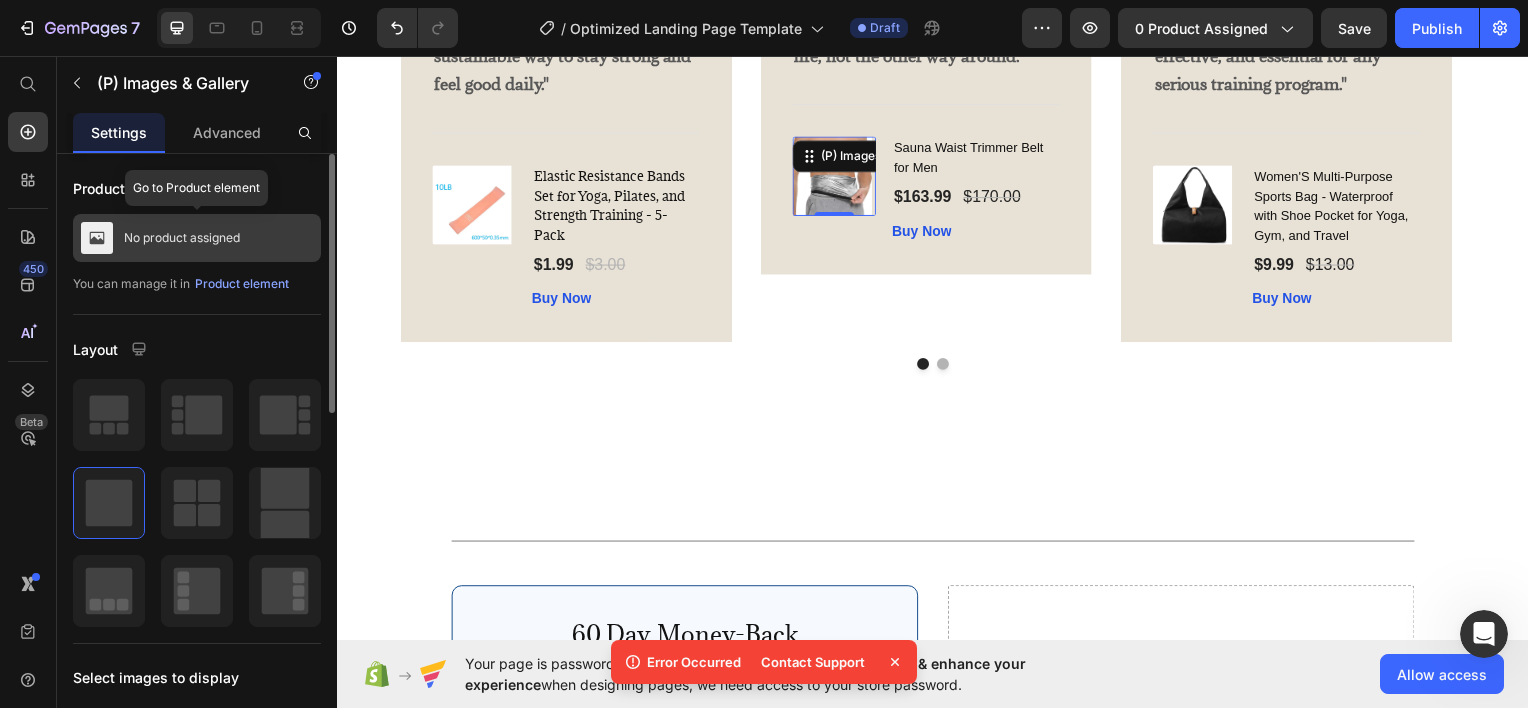 click on "No product assigned" at bounding box center [197, 238] 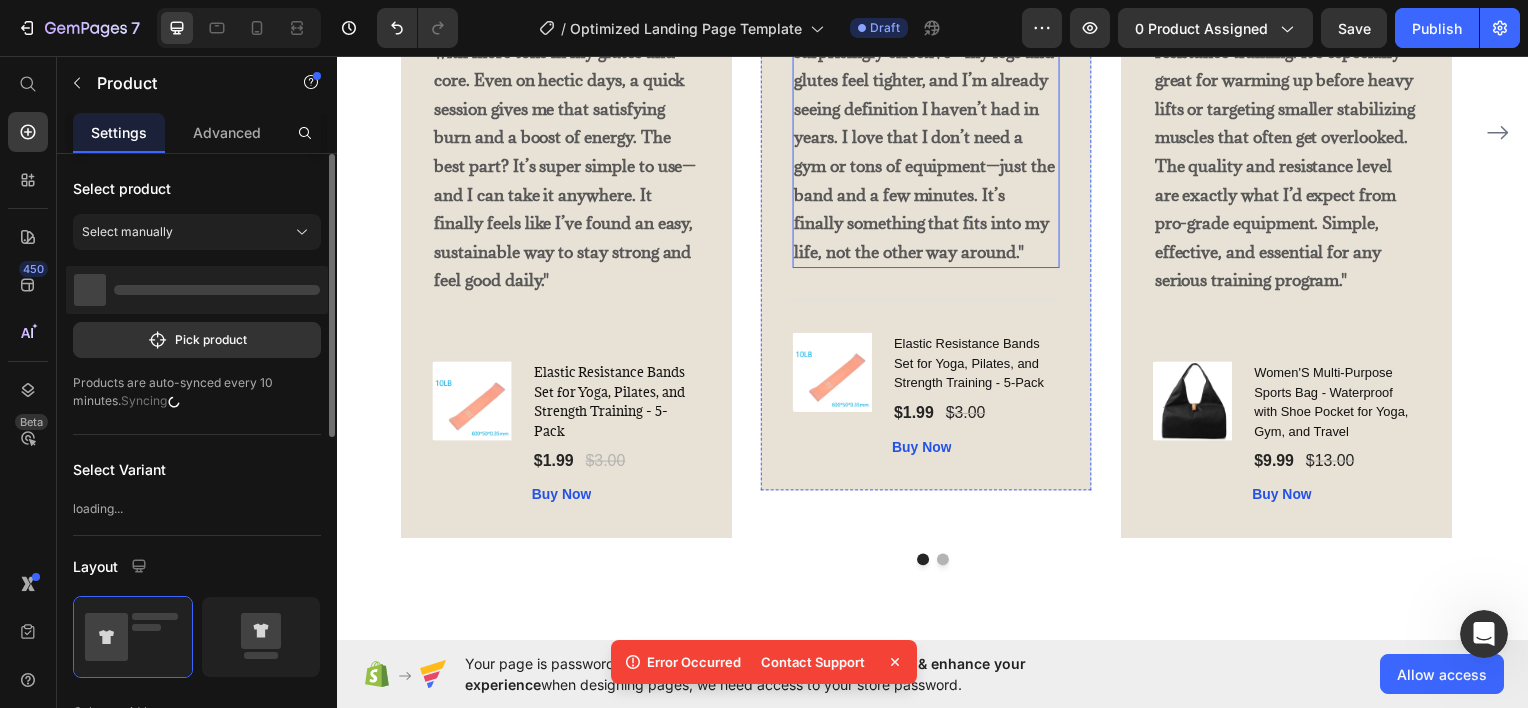 scroll, scrollTop: 3914, scrollLeft: 0, axis: vertical 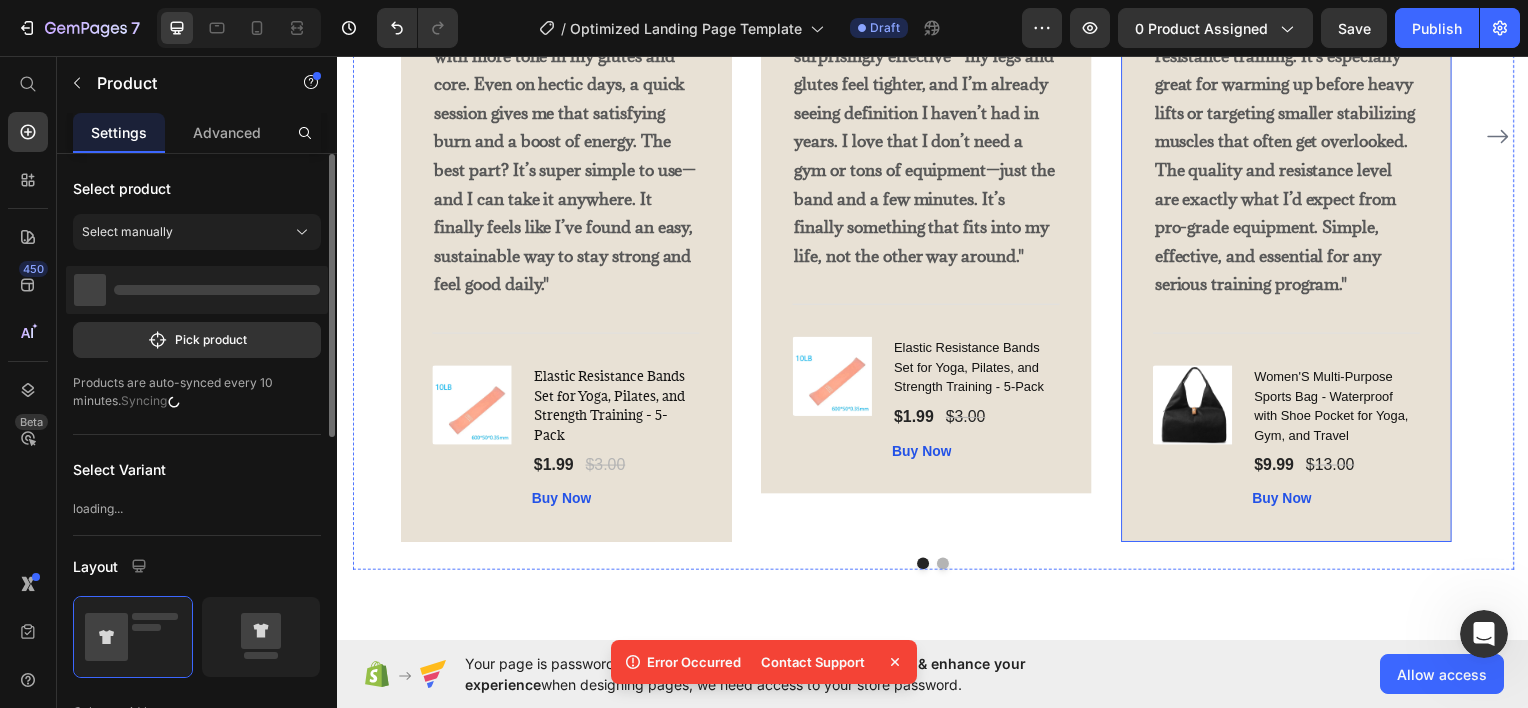 click at bounding box center (1198, 406) 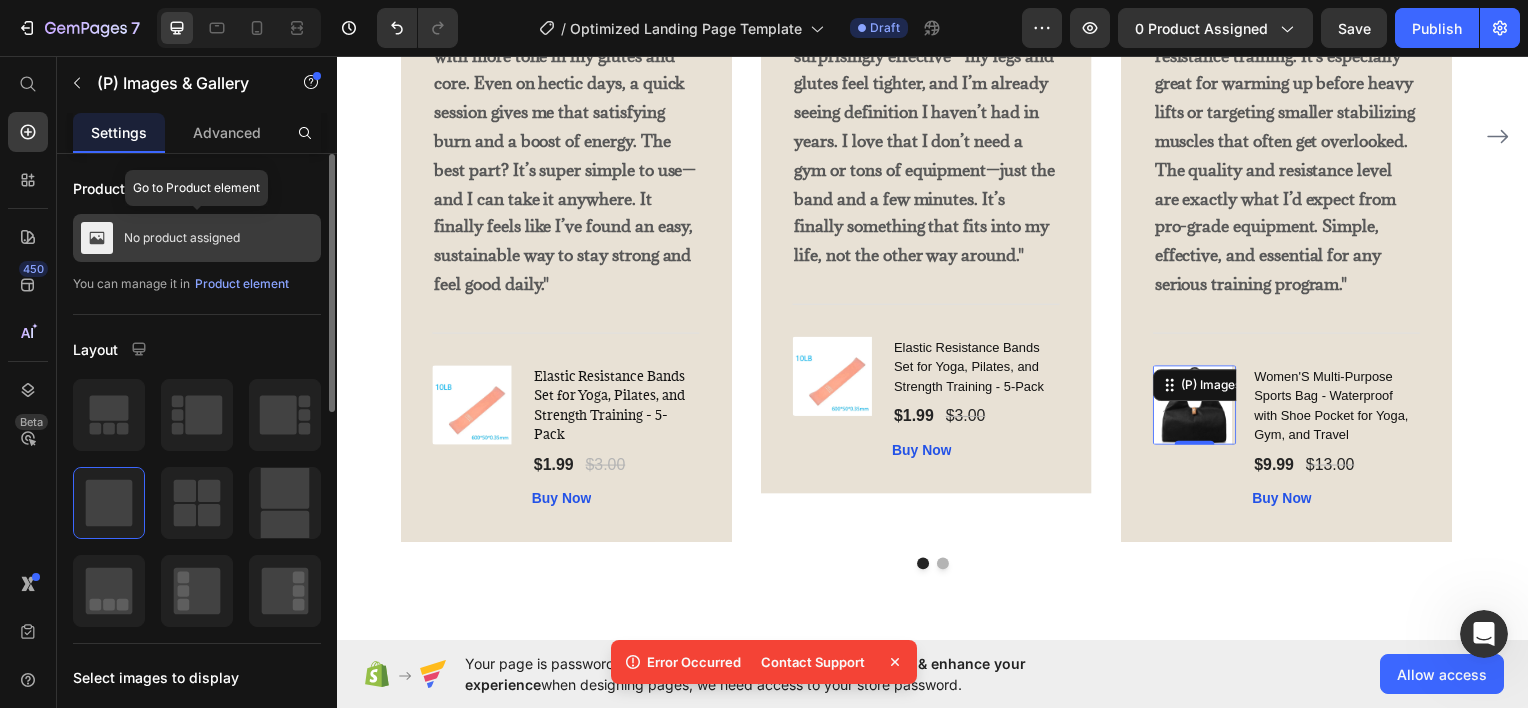 click on "No product assigned" at bounding box center (197, 238) 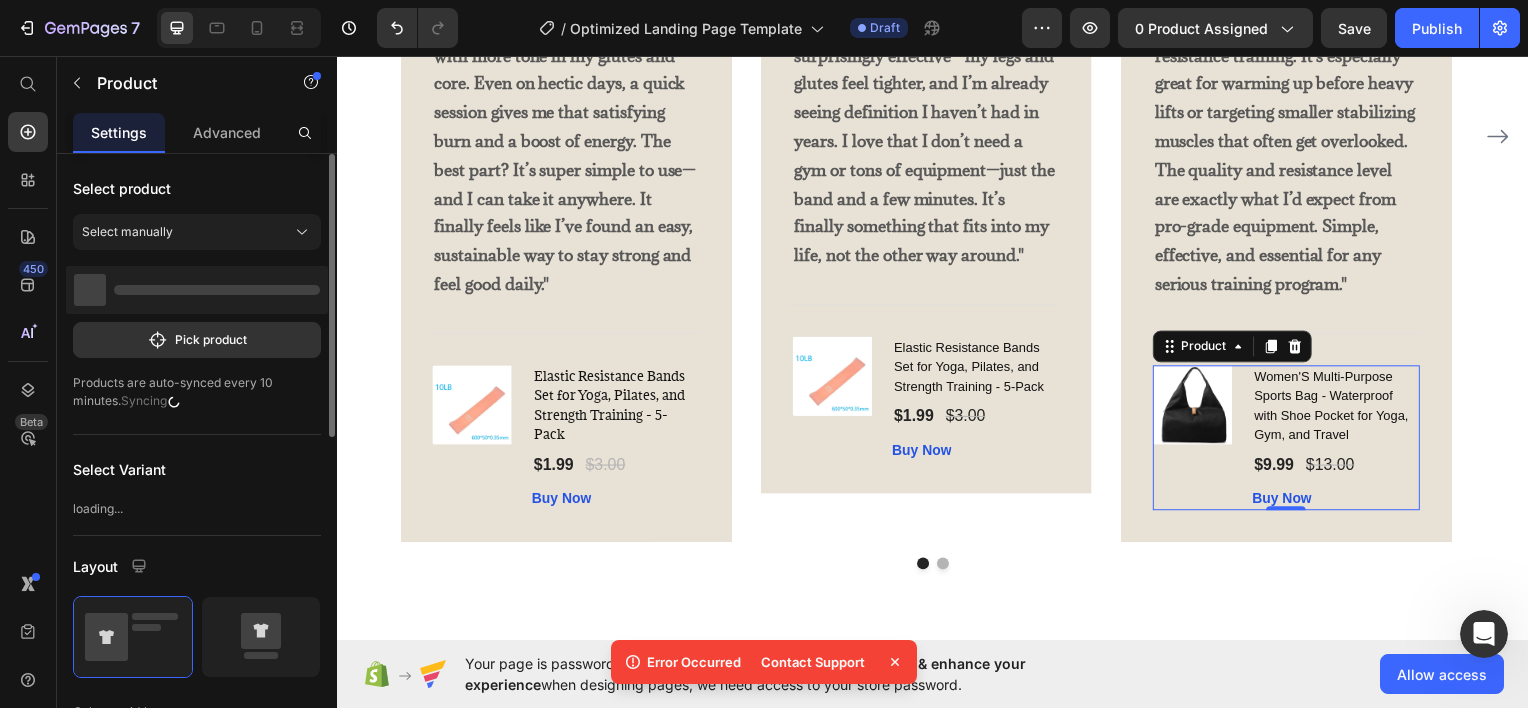 click at bounding box center (197, 290) 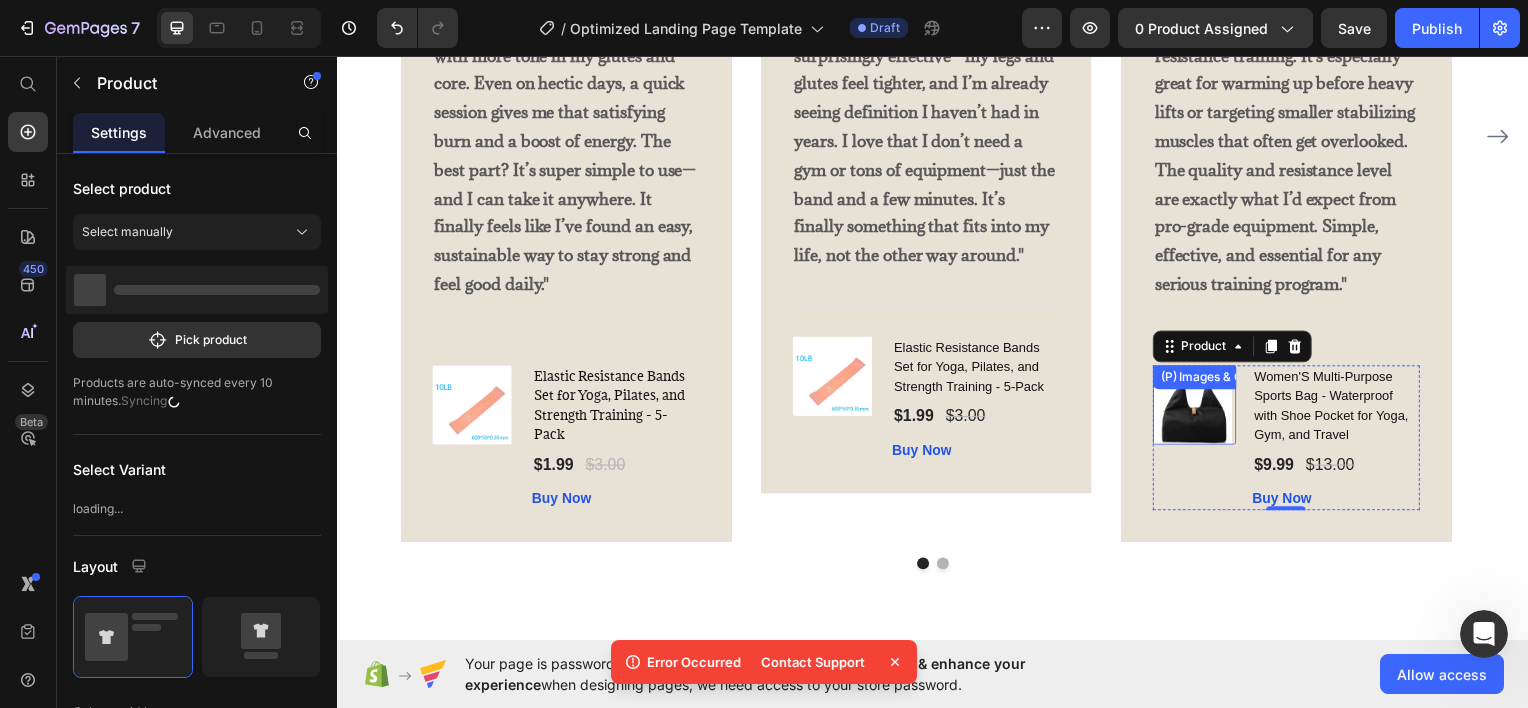 click at bounding box center [1198, 406] 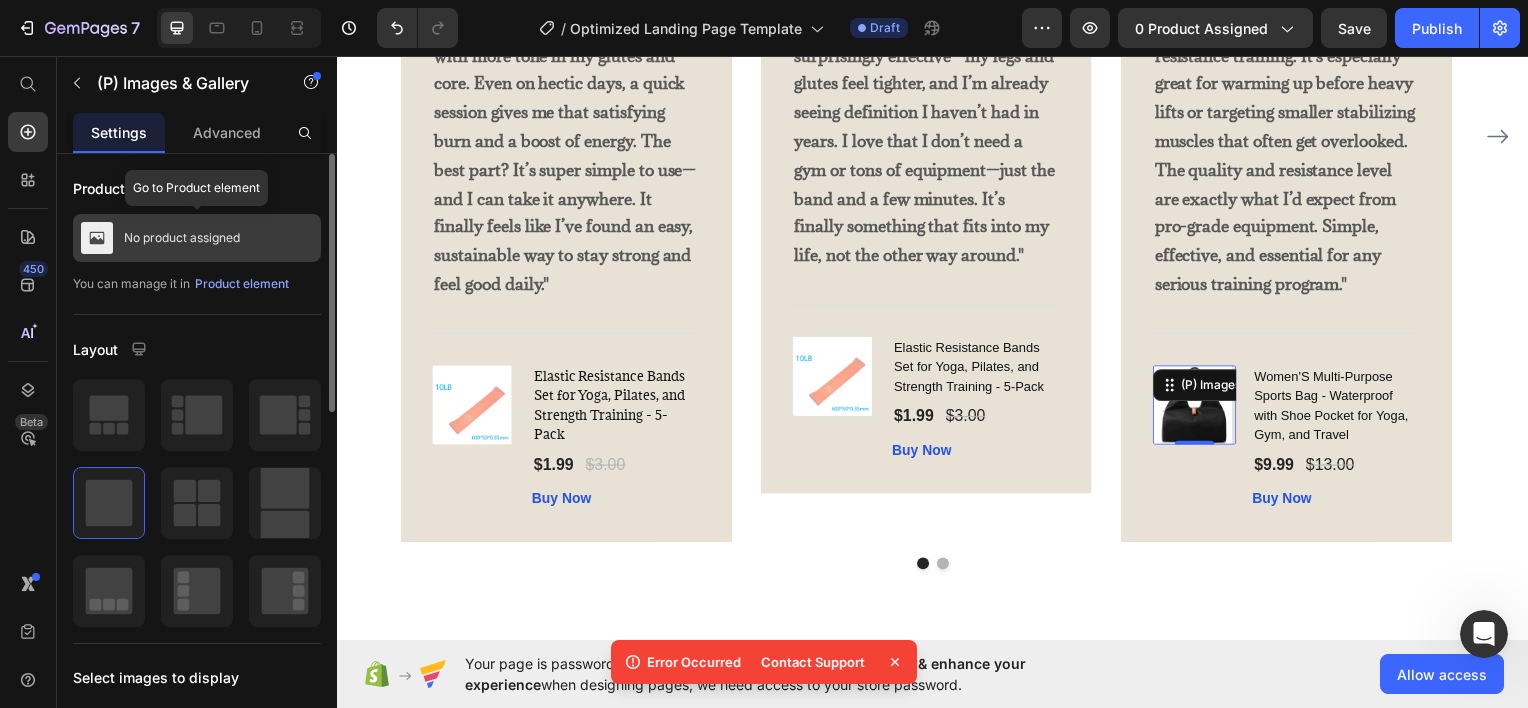 click on "No product assigned" at bounding box center (197, 238) 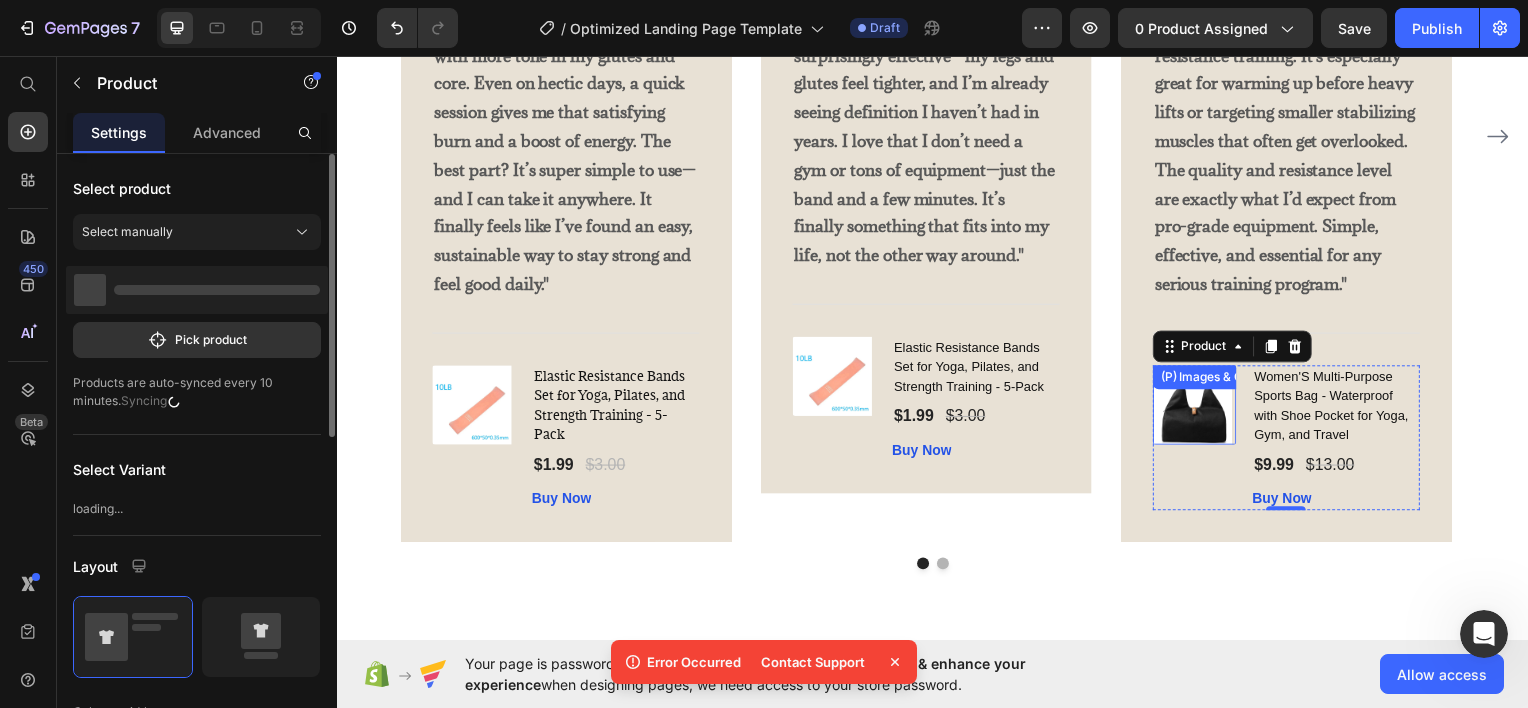 click at bounding box center (1198, 406) 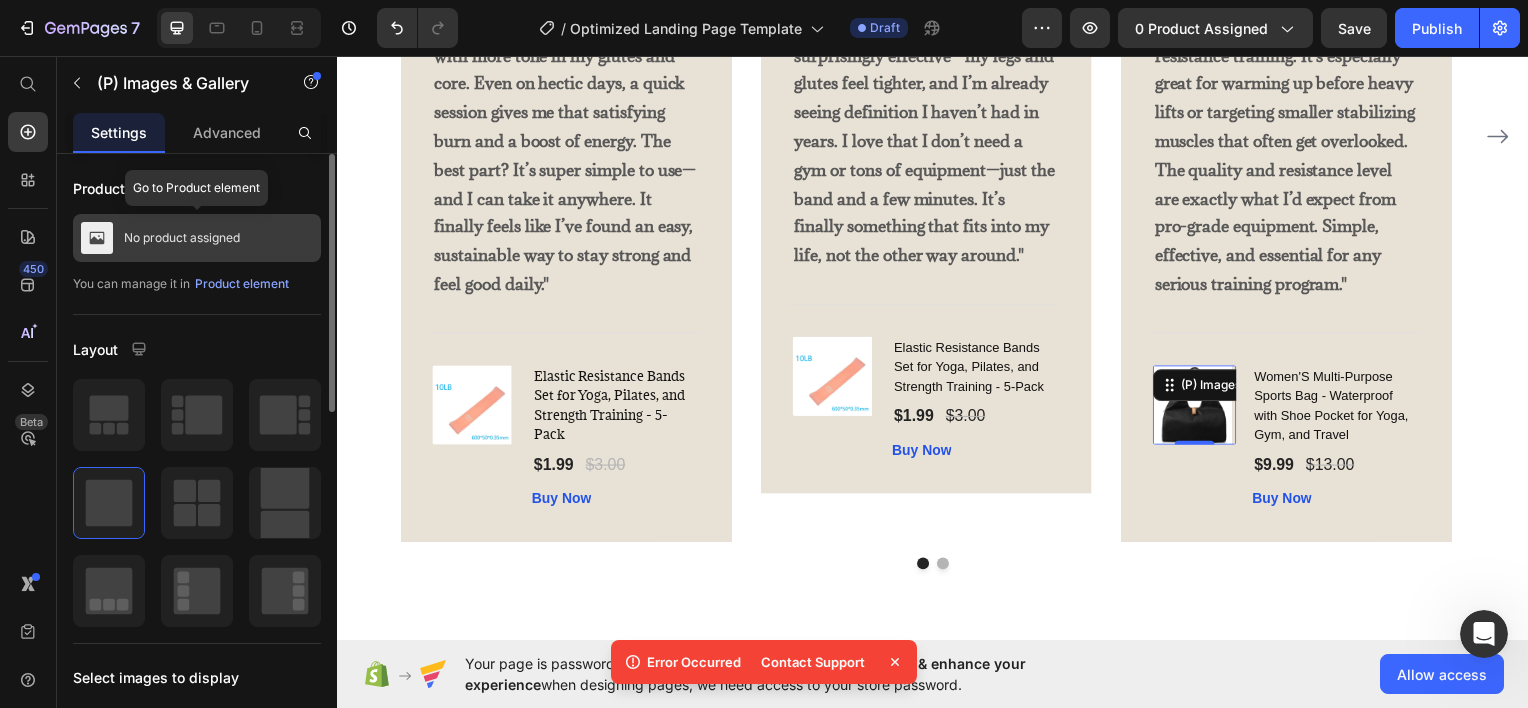 click on "No product assigned" at bounding box center [182, 238] 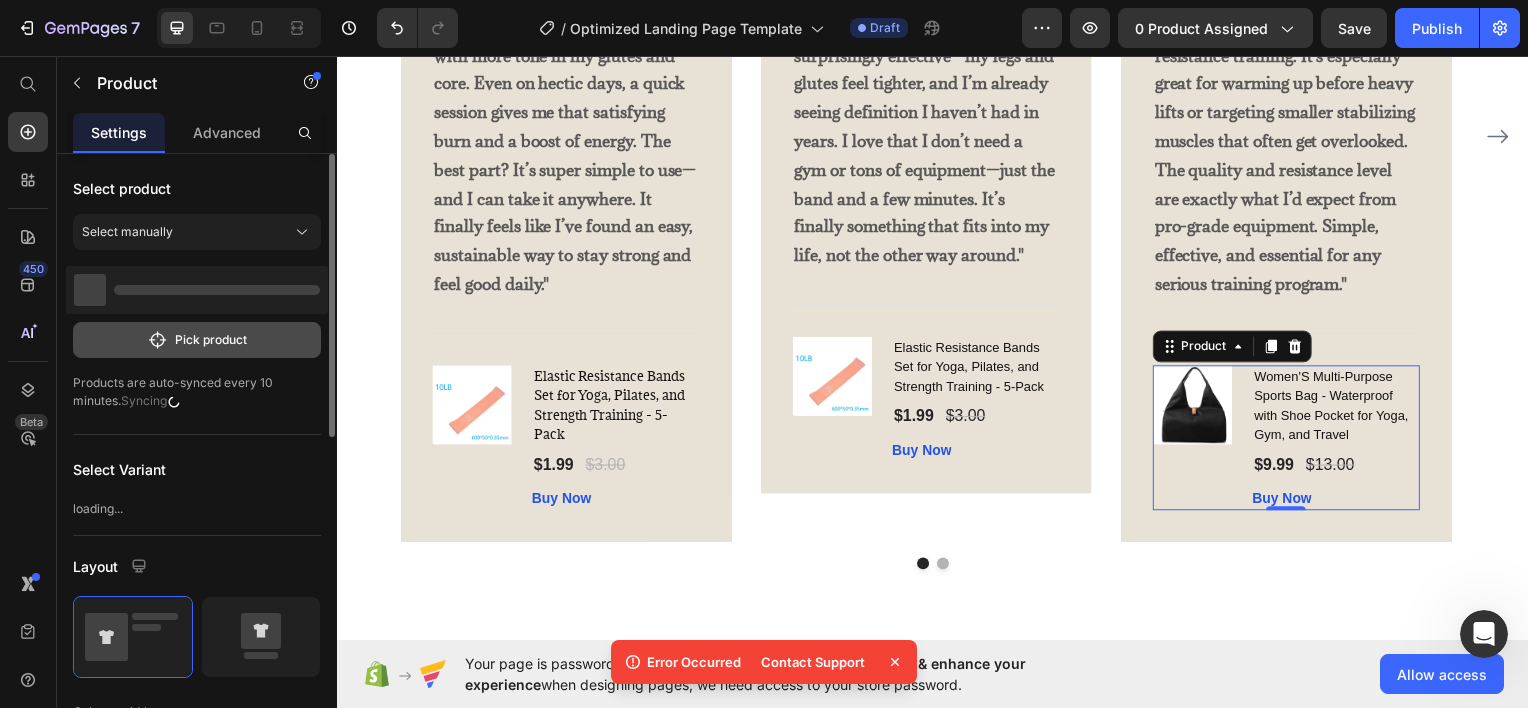 click on "Pick product" at bounding box center [197, 340] 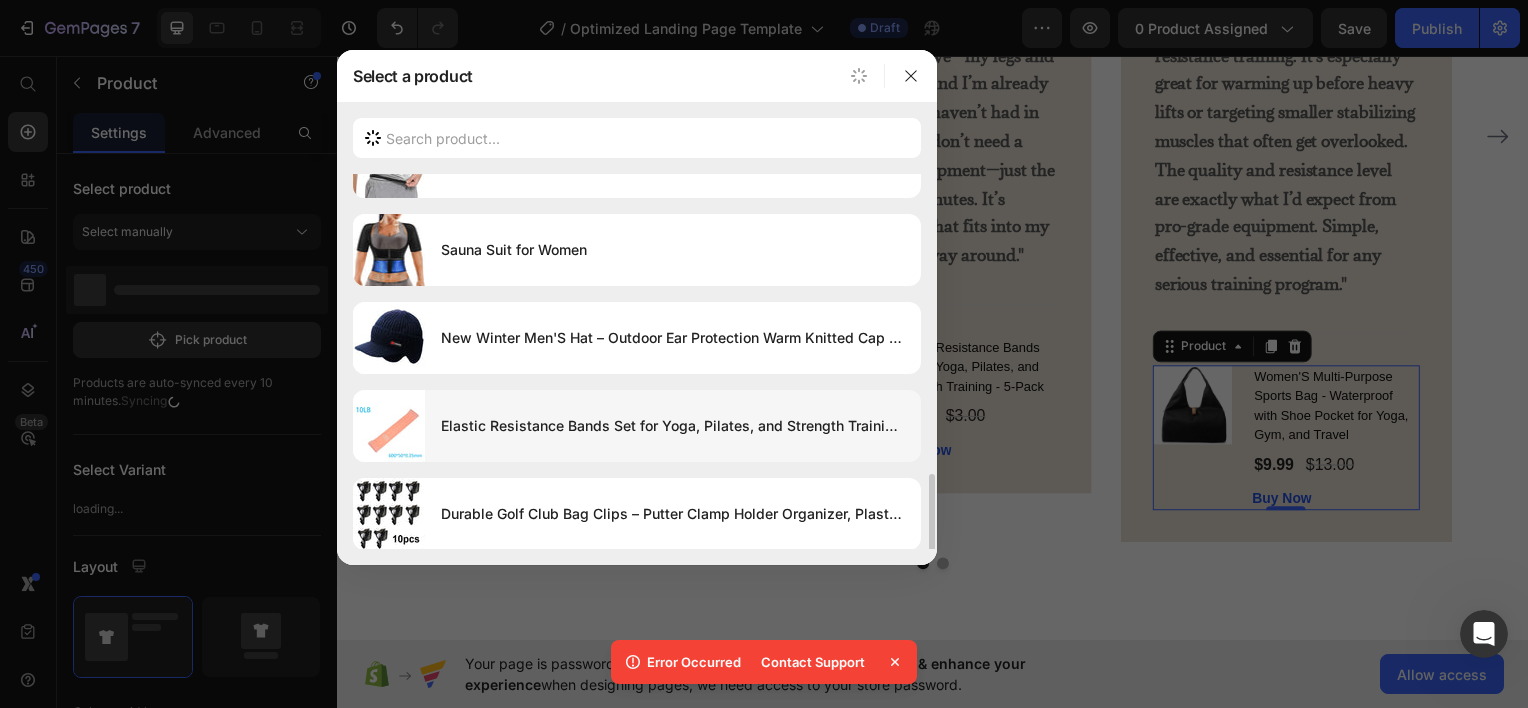 scroll, scrollTop: 500, scrollLeft: 0, axis: vertical 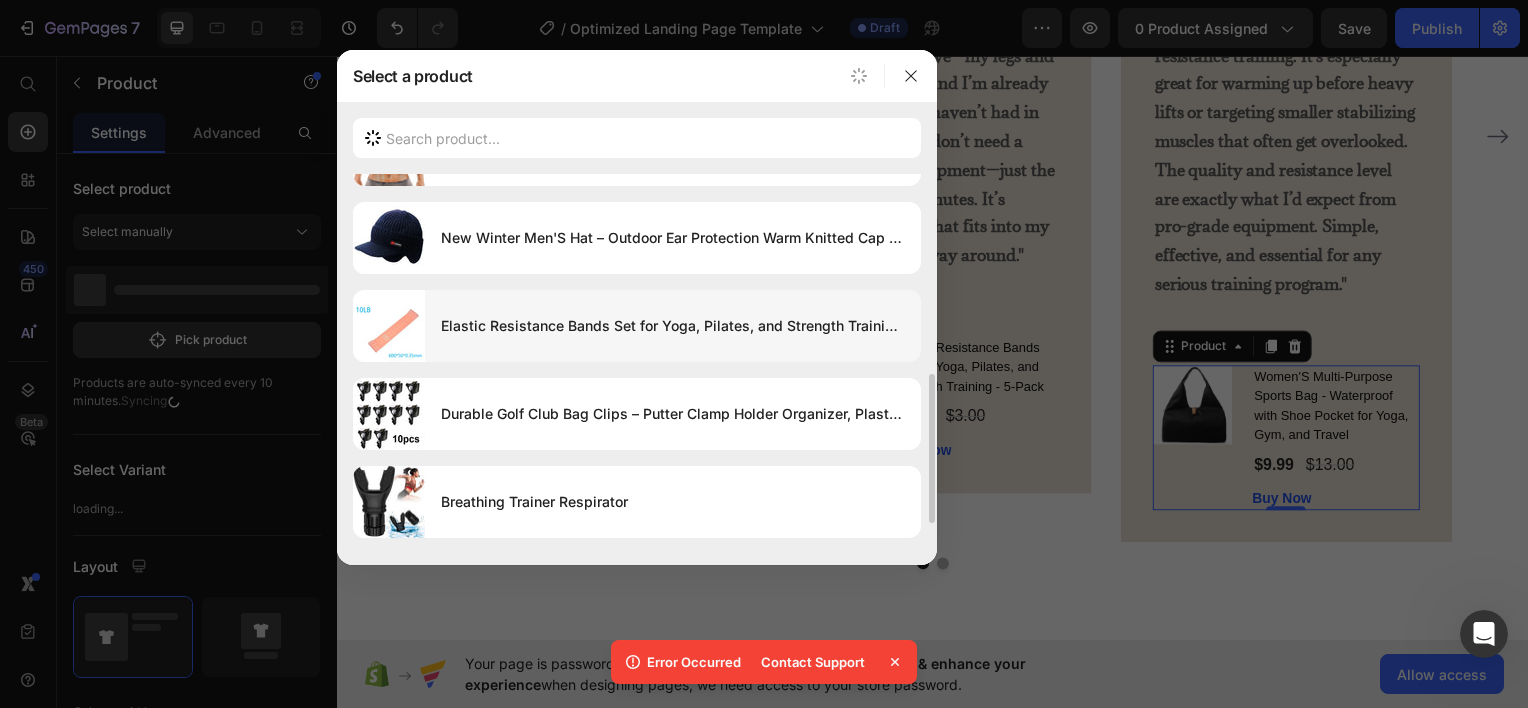 click on "Elastic Resistance Bands Set for Yoga, Pilates, and Strength Training - 5-Pack" at bounding box center (673, 326) 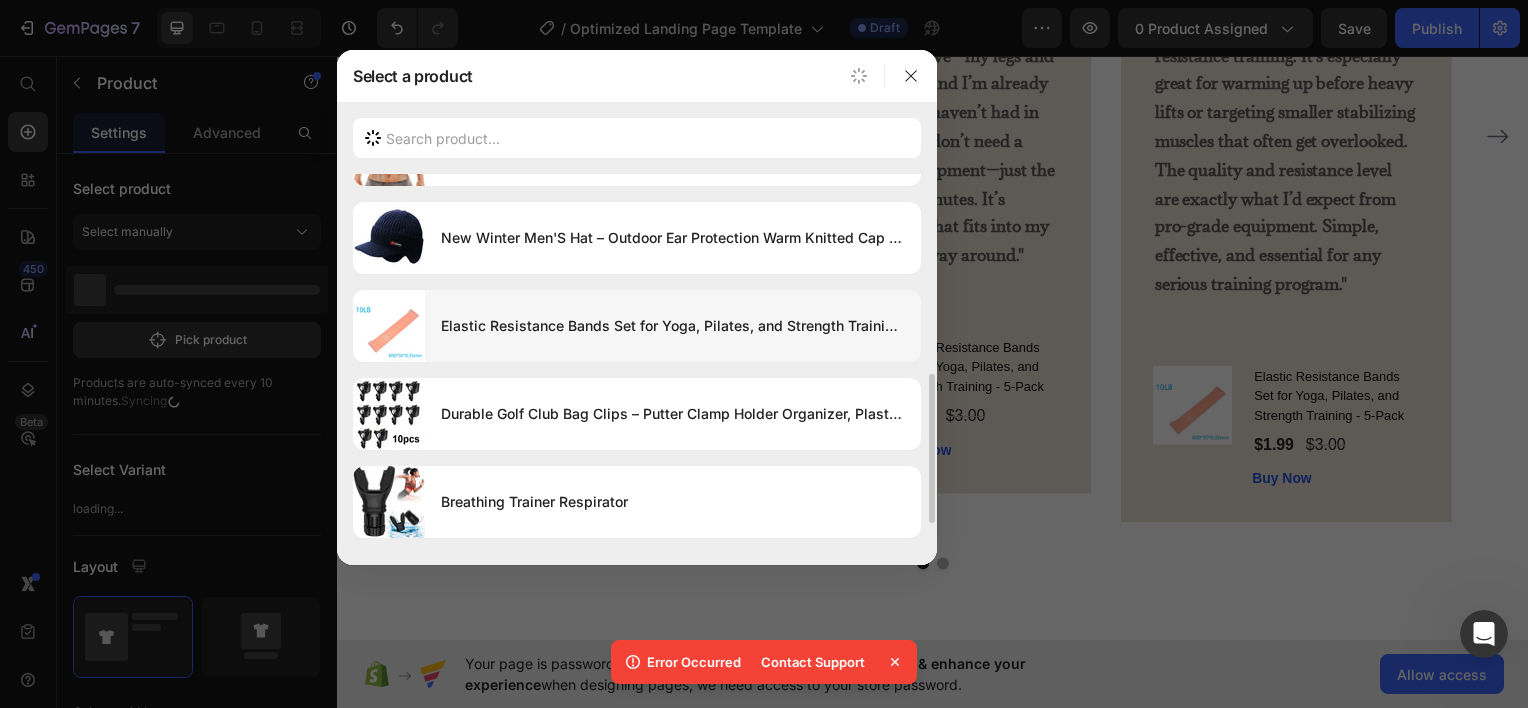 scroll, scrollTop: 3904, scrollLeft: 0, axis: vertical 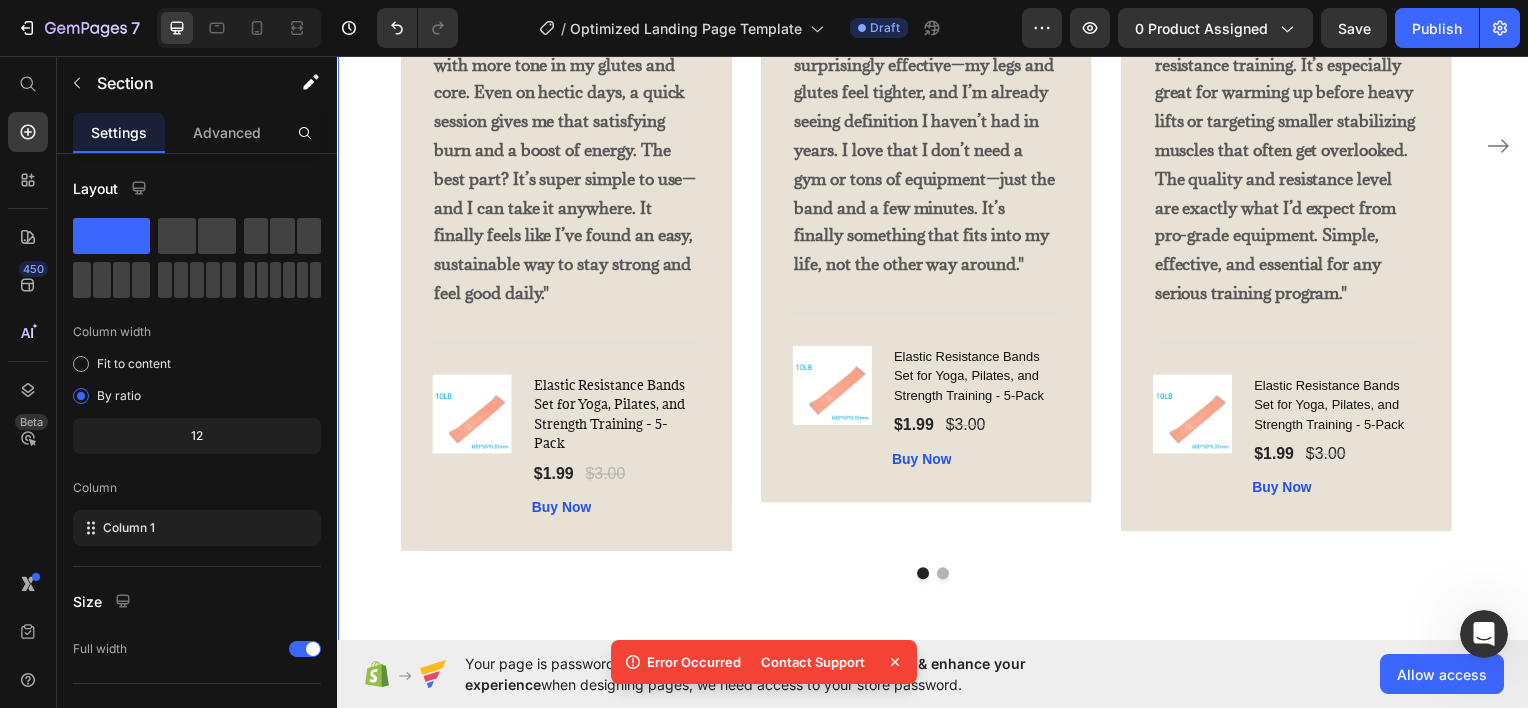 click on "What Our Customers Are Saying Heading
Image
Icon
Icon
Icon
Icon
Icon Row Rita Carroll Text block Row "I knew the resistance band was making a difference when people started saying, 'Your legs look amazing—what workouts are you doing?' After just a couple of weeks, I felt noticeably stronger, with more tone in my glutes and core. Even on hectic days, a quick session gives me that satisfying burn and a boost of energy. The best part? It’s super simple to use—and I can take it anywhere. It finally feels like I’ve found an easy, sustainable way to stay strong and feel good daily." Text block                Title Line (P) Images & Gallery Elastic Resistance Bands Set for Yoga, Pilates, and Strength Training - 5-Pack (P) Title $1.99 (P) Price $3.00 (P) Price Row Buy Now (P) Cart Button Product Row Image
Icon
Icon
Icon
Icon
Icon Row" at bounding box center [937, 124] 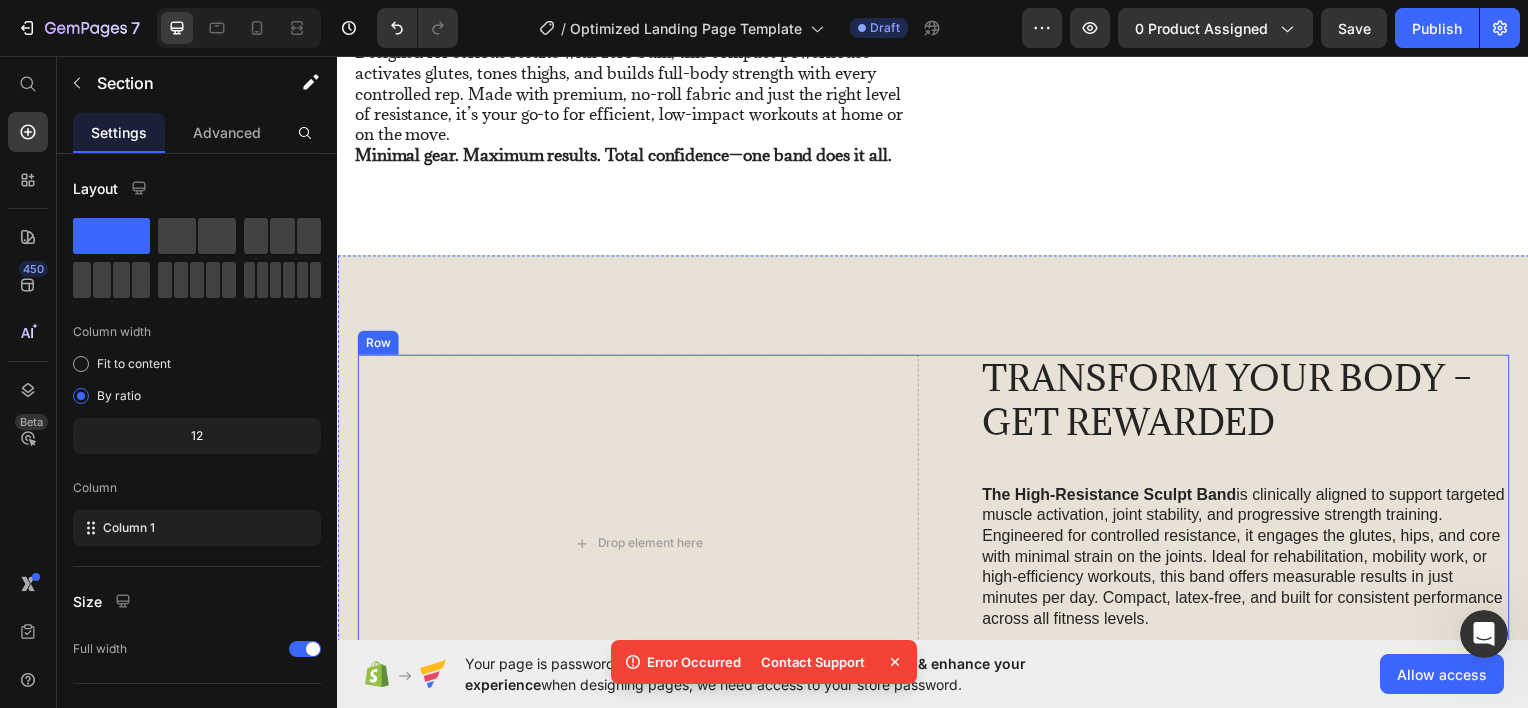 scroll, scrollTop: 2004, scrollLeft: 0, axis: vertical 